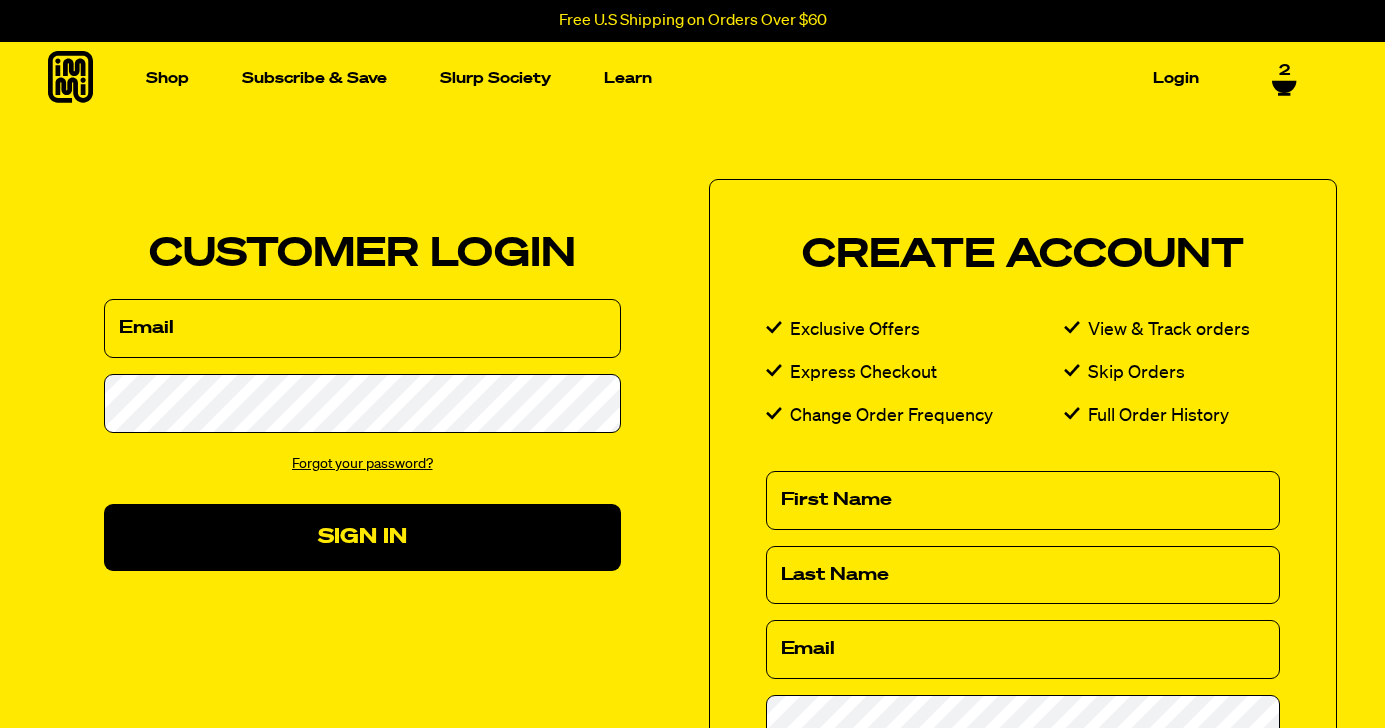 scroll, scrollTop: 0, scrollLeft: 0, axis: both 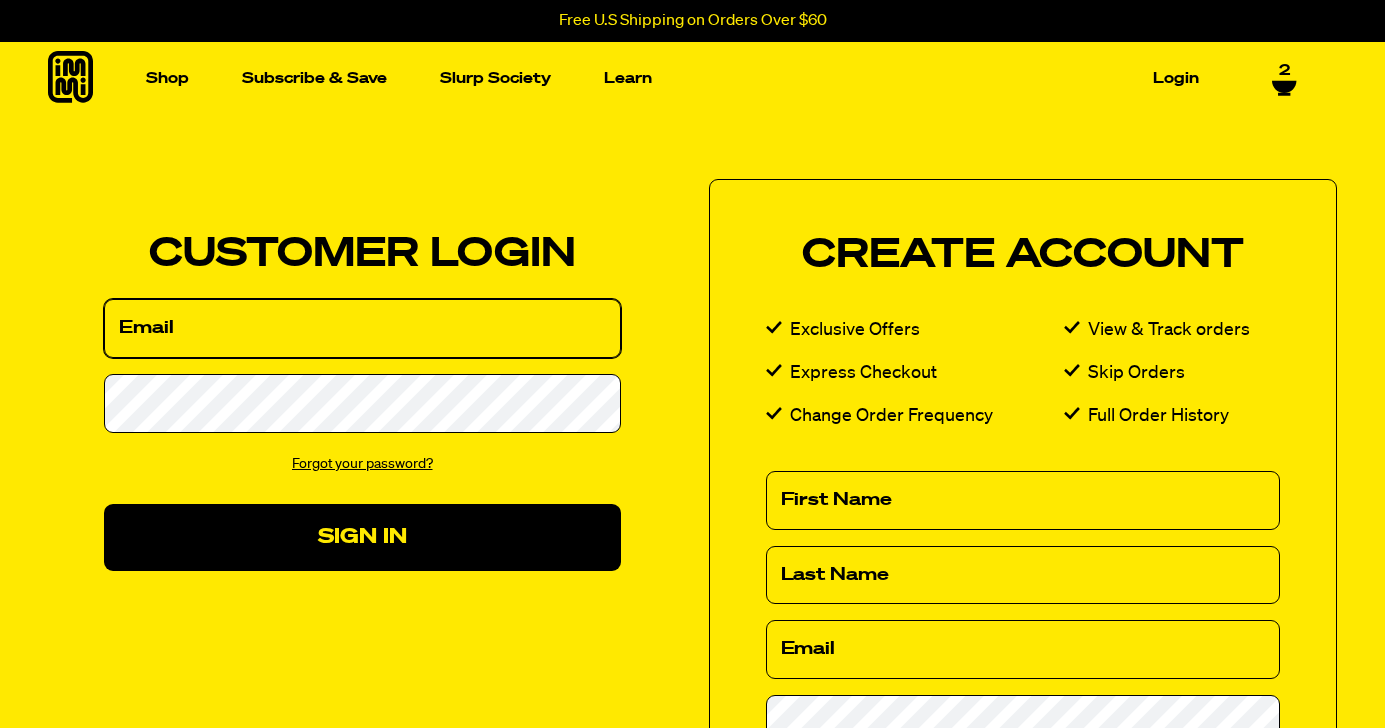 click on "Email" at bounding box center [362, 328] 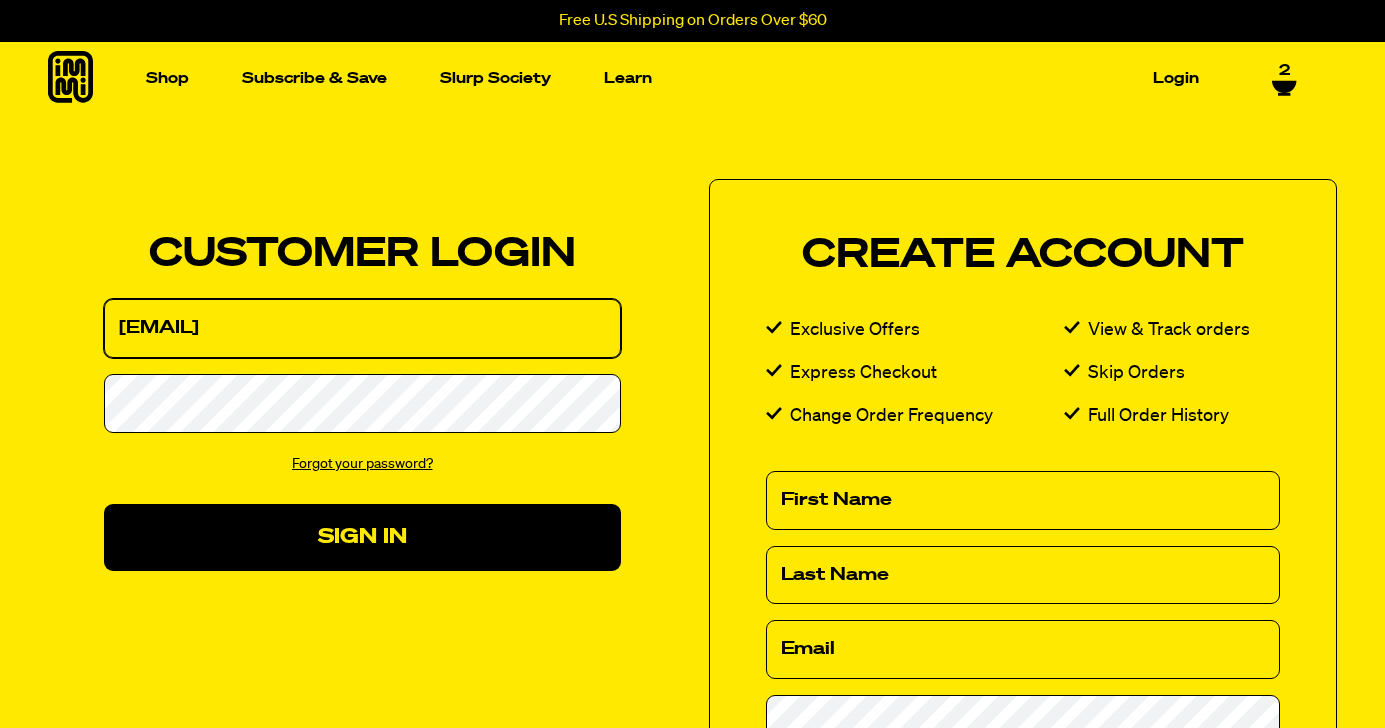 type on "mhw.cpa@gmail.com" 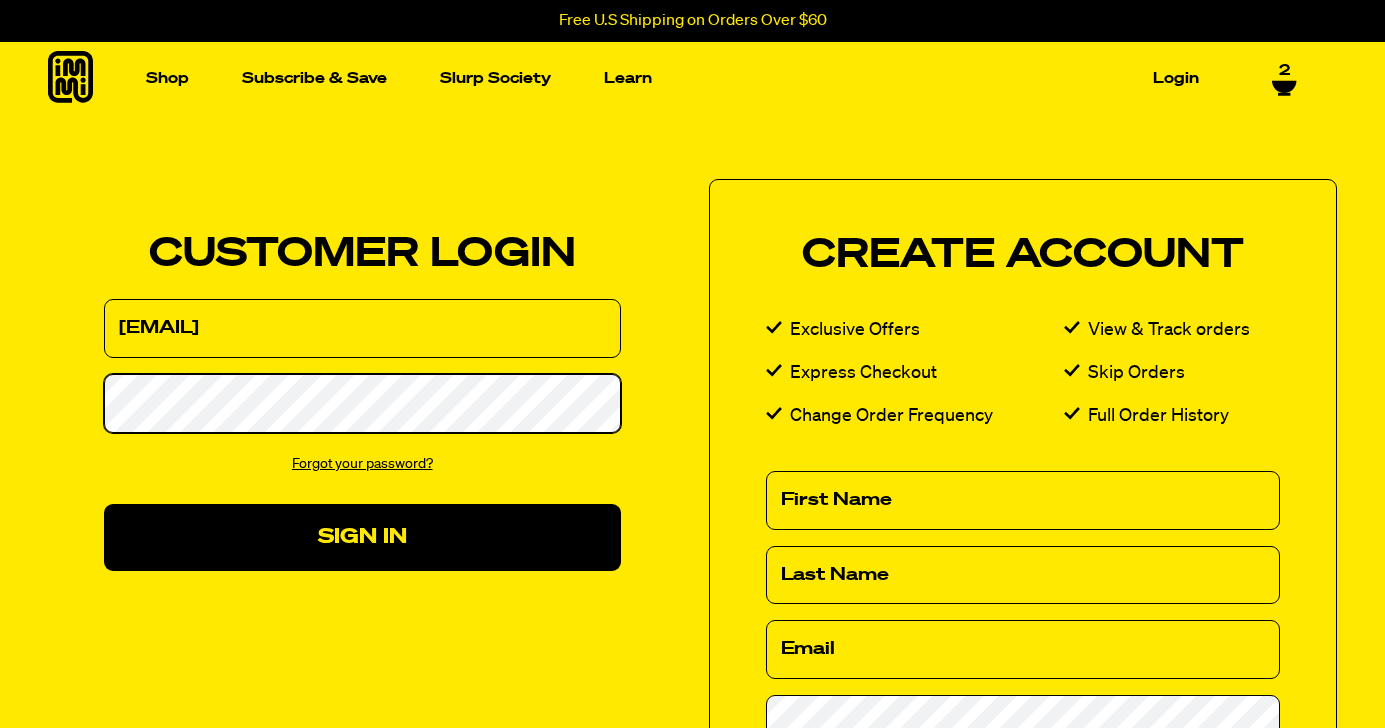 click on "Customer Login
Email
mhw.cpa@gmail.com
Password
Forgot your password?
Sign In" at bounding box center [362, 403] 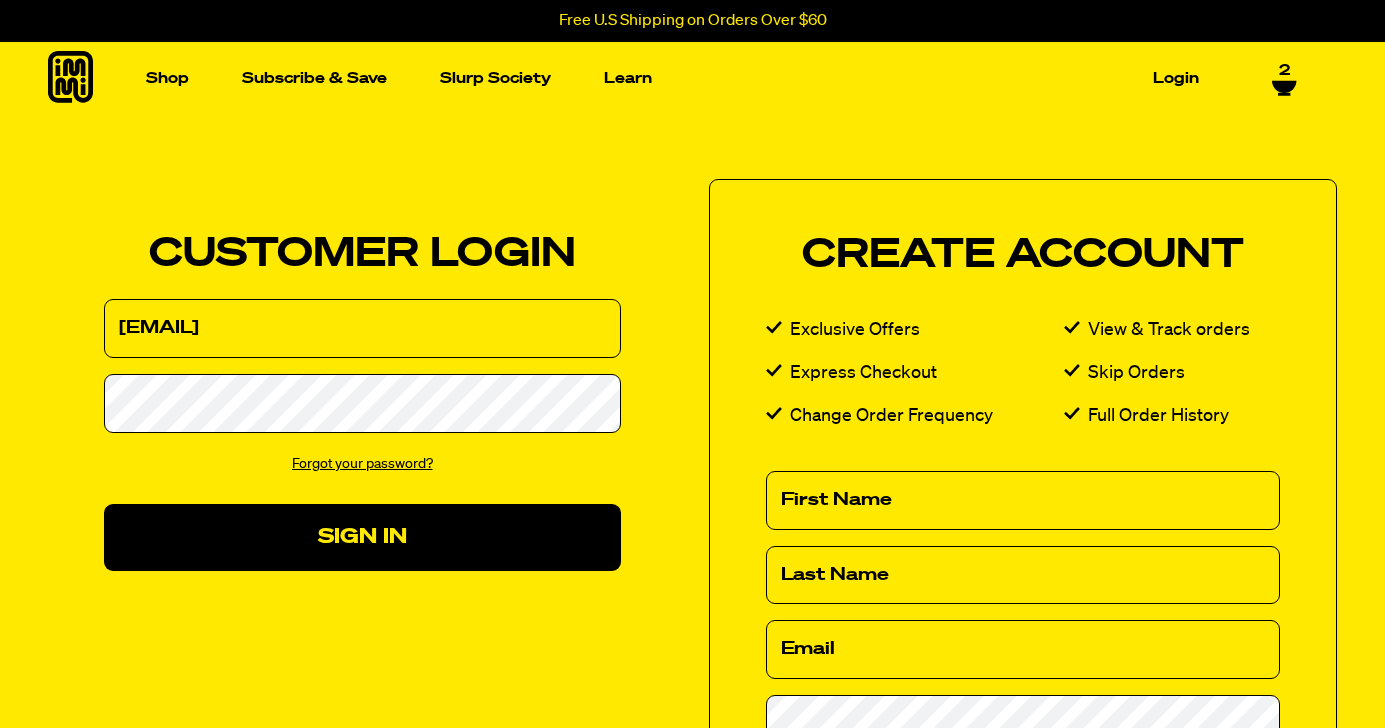click on "Forgot your password?" at bounding box center [362, 464] 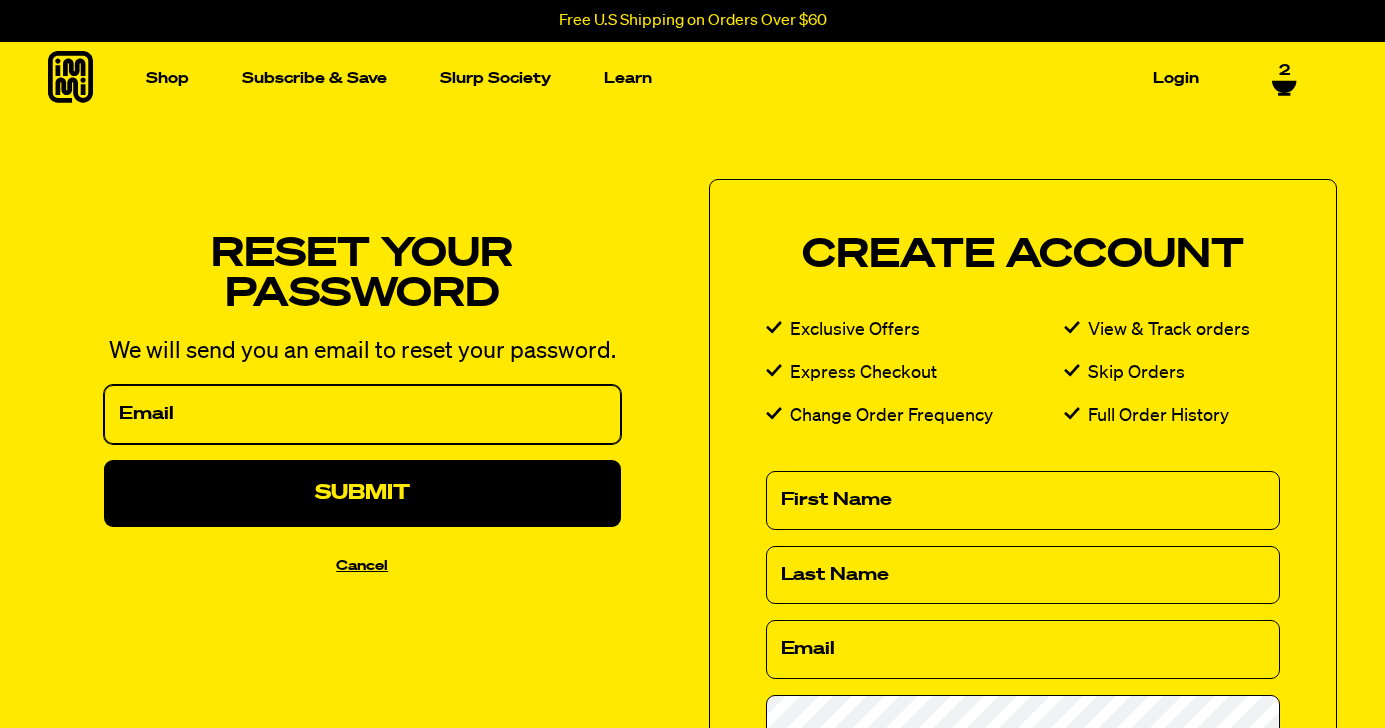 click on "Email" at bounding box center (362, 414) 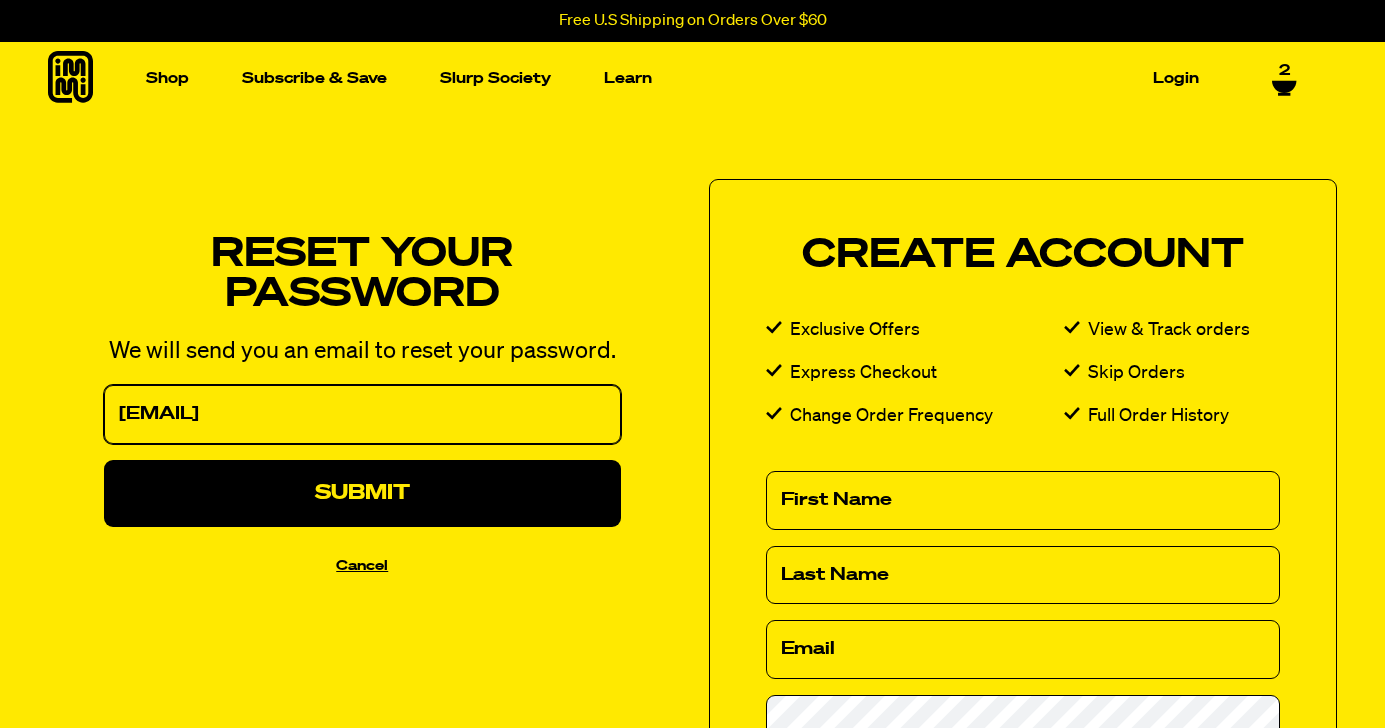 type on "mhw.cpa@gmail.com" 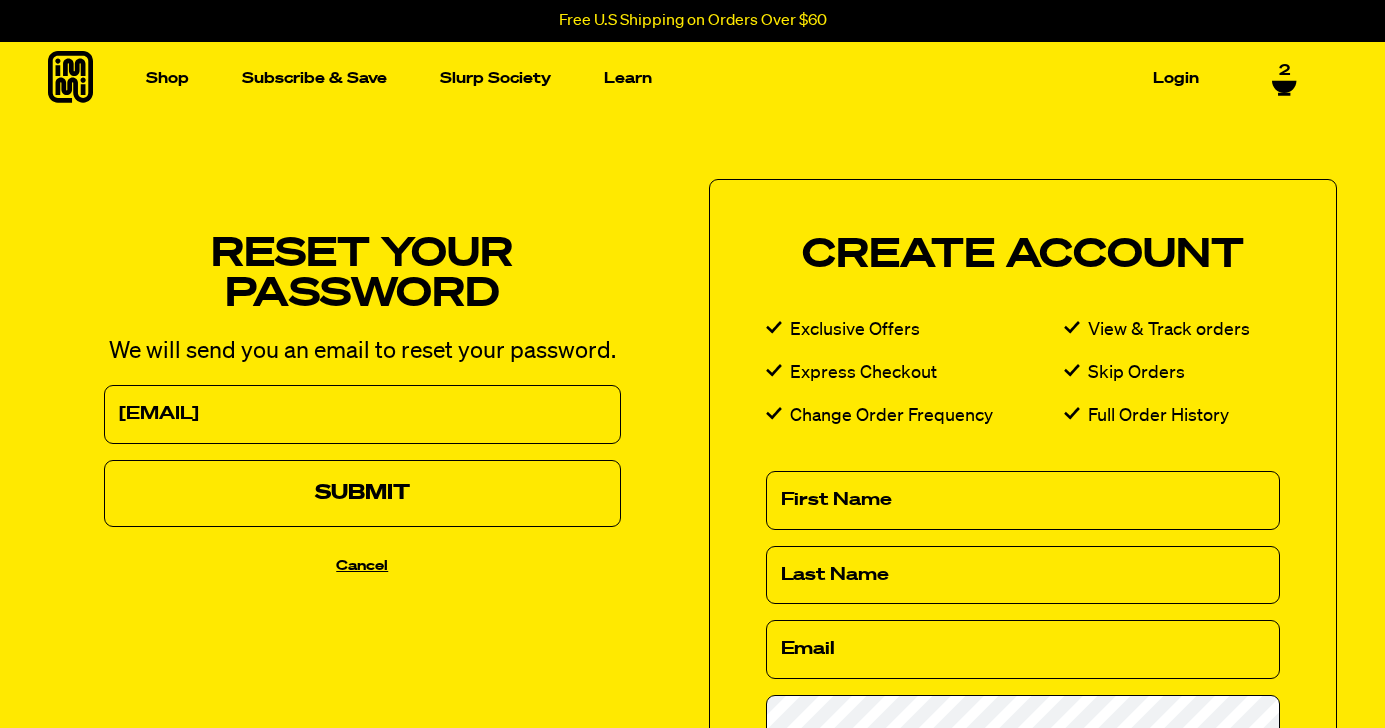click on "Submit" at bounding box center [362, 493] 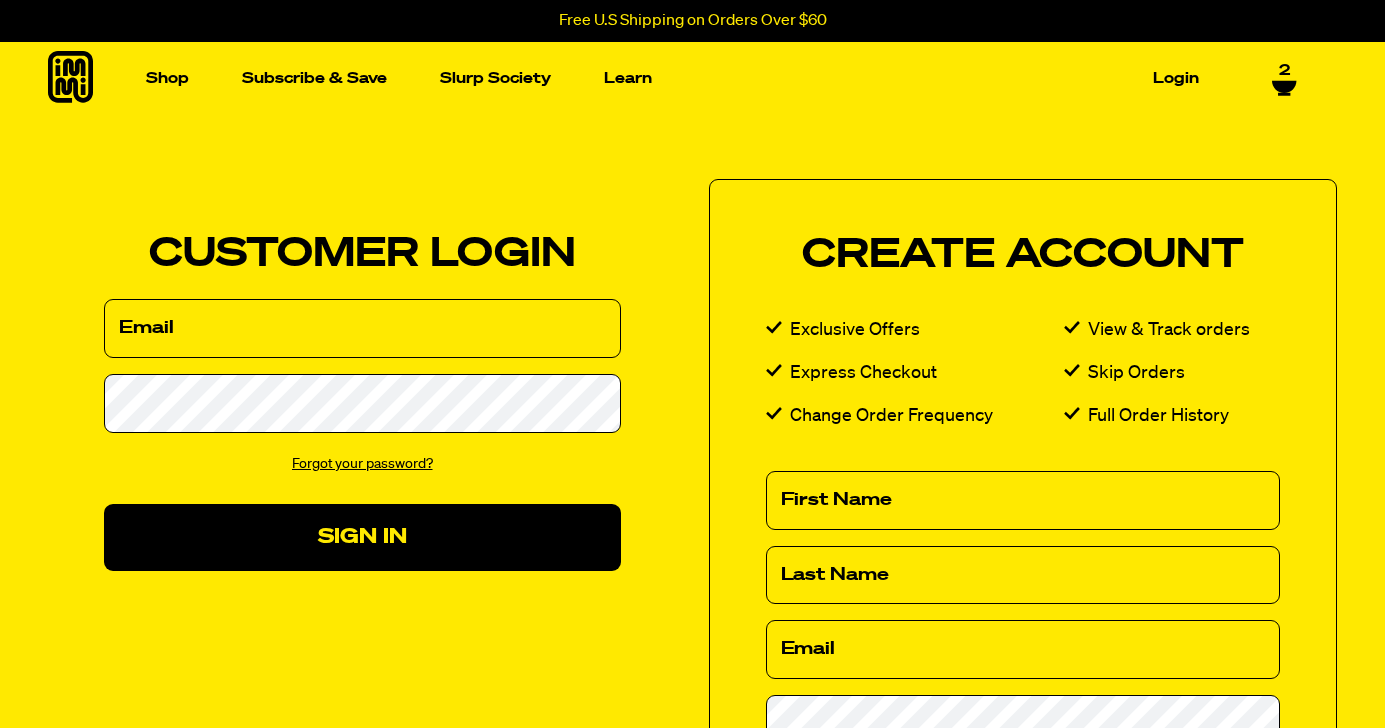 scroll, scrollTop: 0, scrollLeft: 0, axis: both 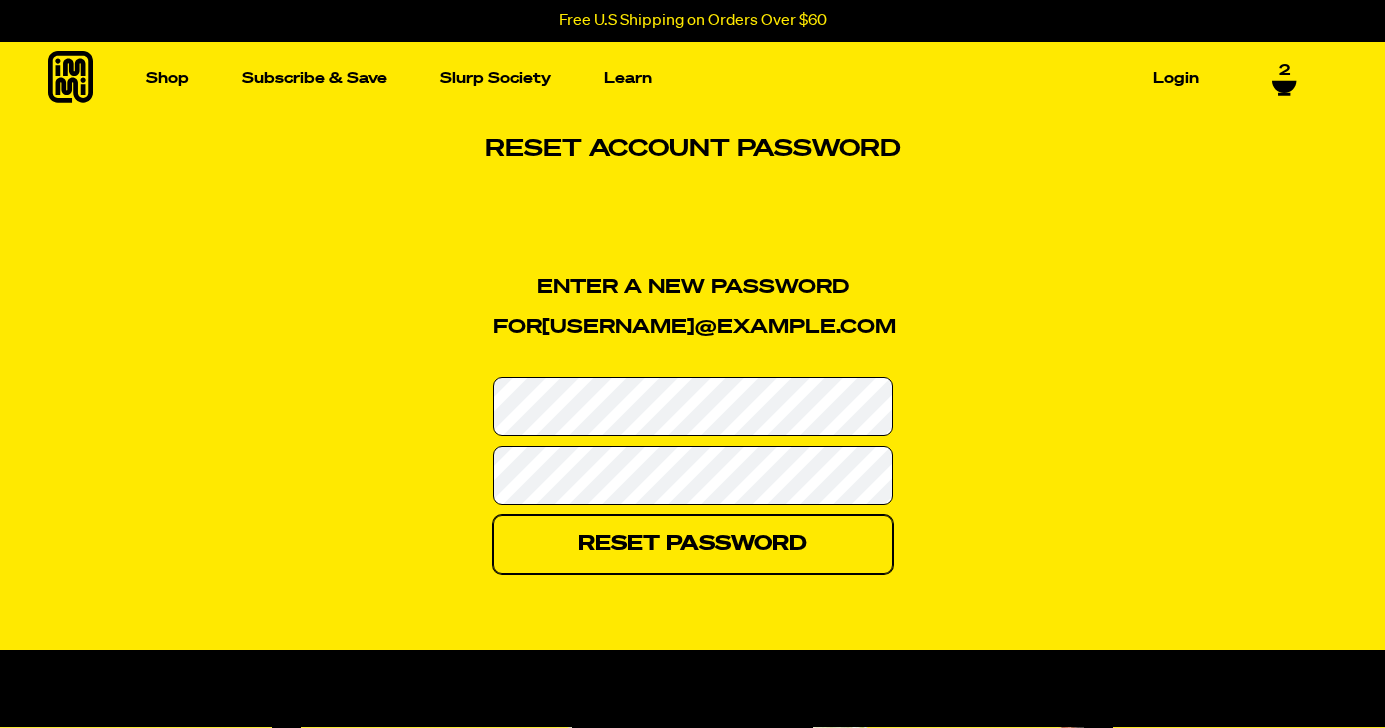 click on "Reset Password" at bounding box center (693, 544) 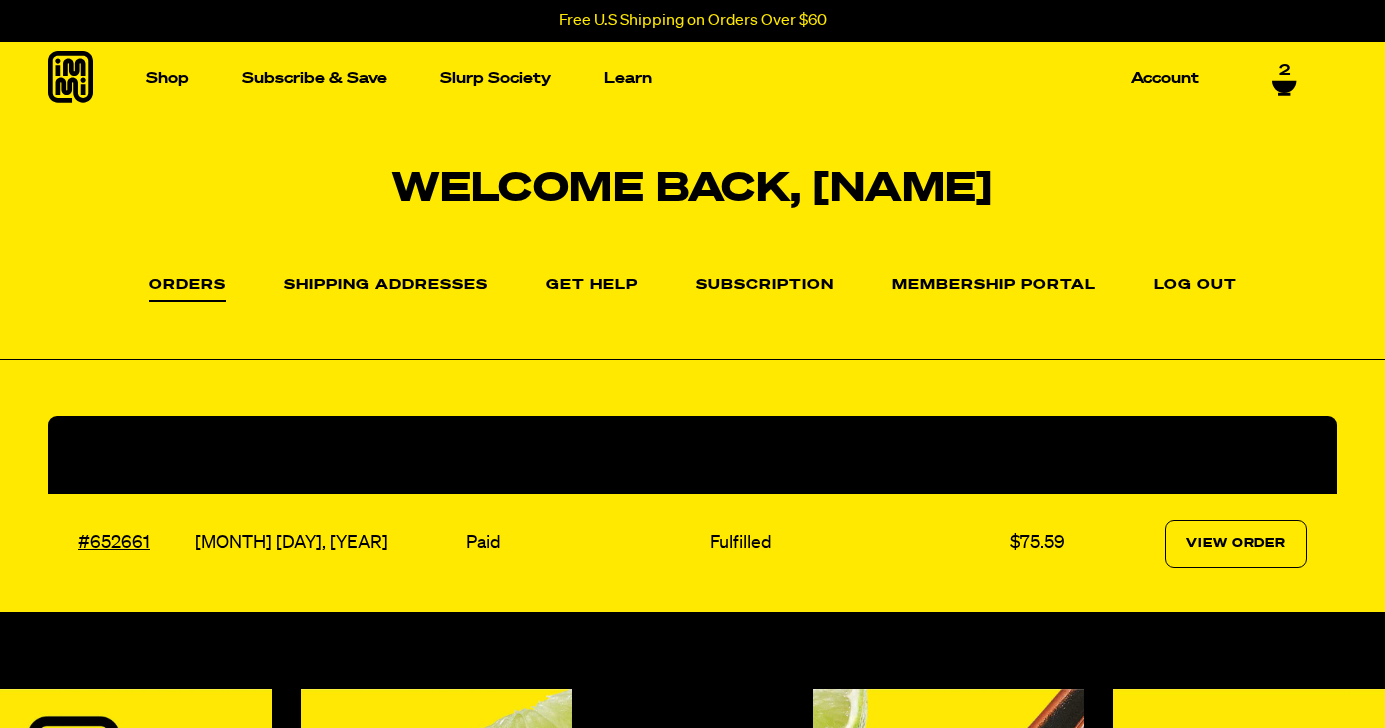scroll, scrollTop: 0, scrollLeft: 0, axis: both 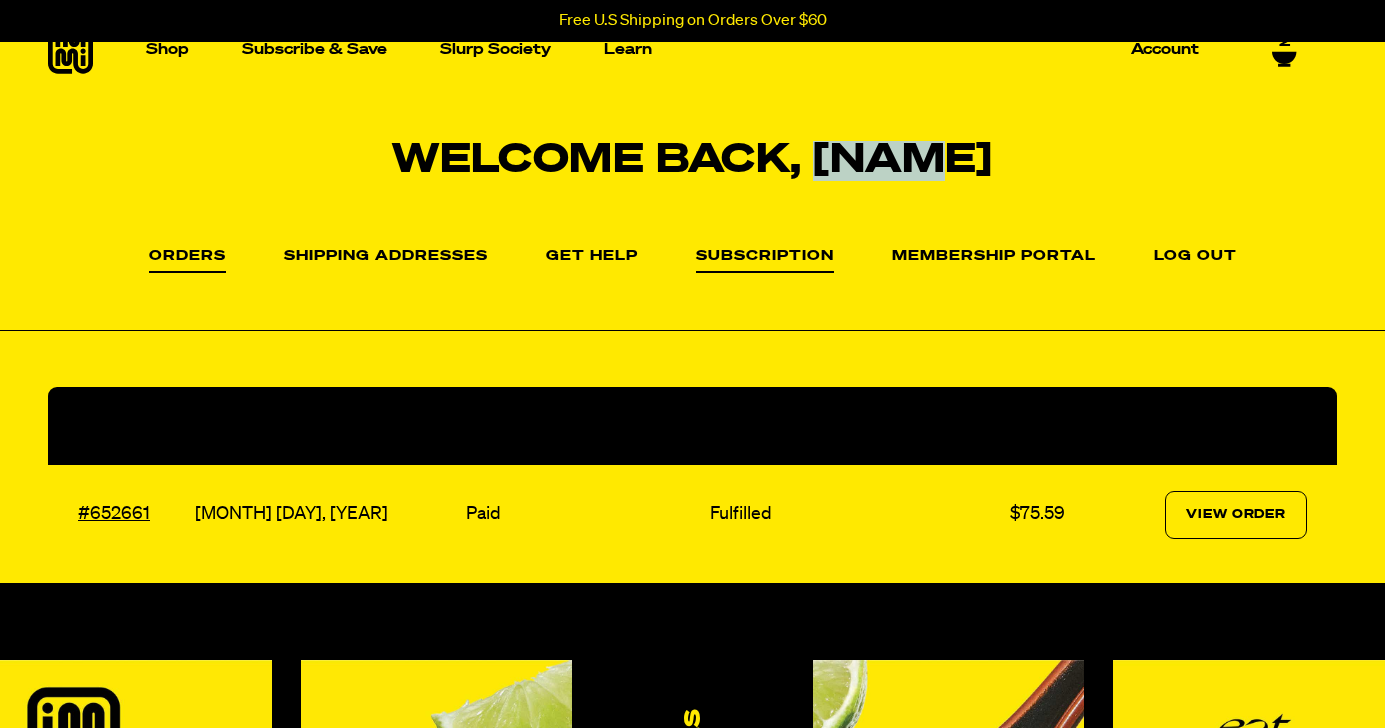 click on "Subscription" at bounding box center (765, 261) 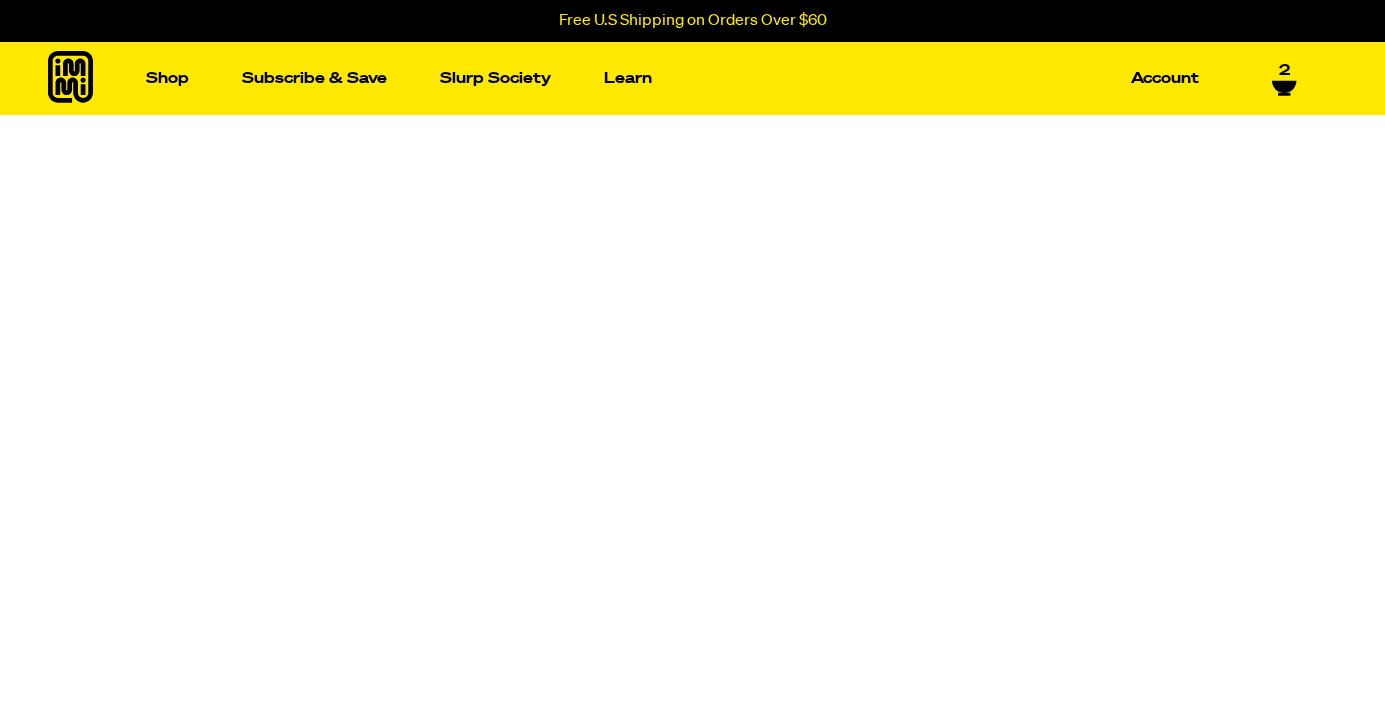 scroll, scrollTop: 0, scrollLeft: 0, axis: both 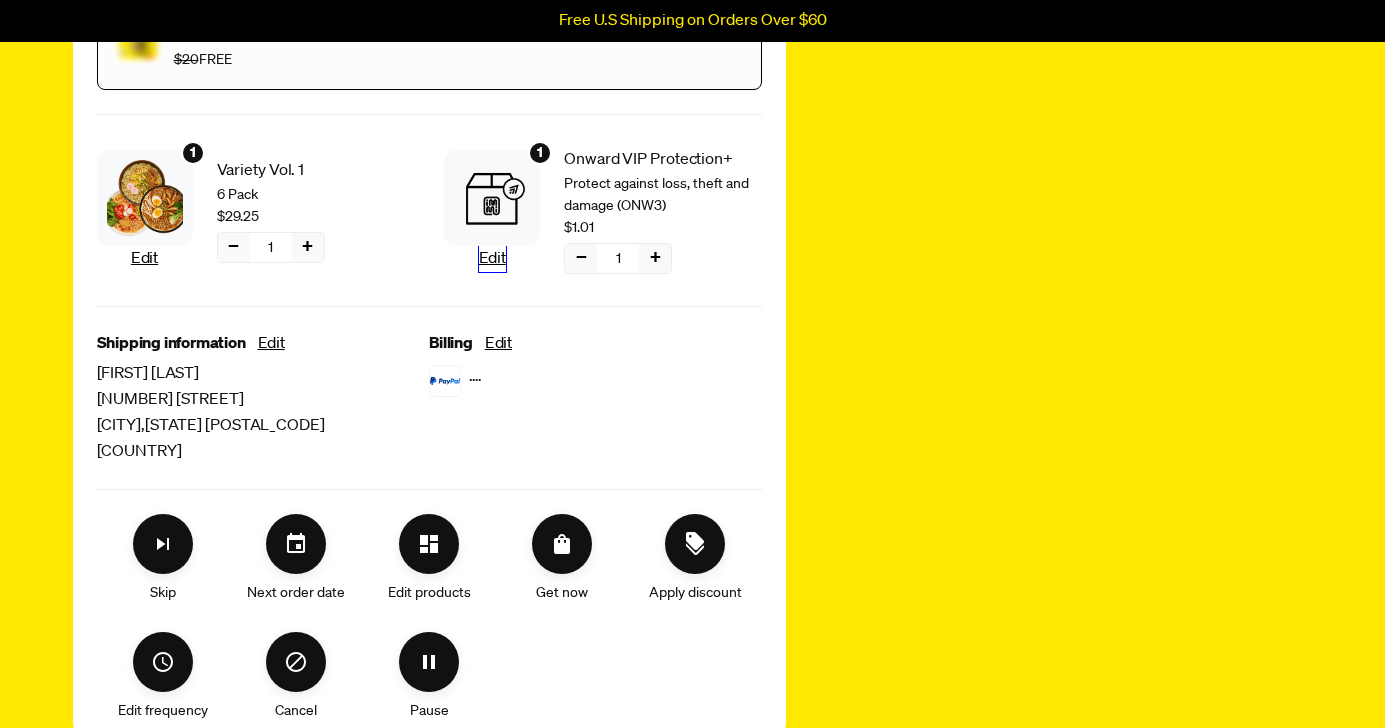 click on "Edit" at bounding box center (492, 259) 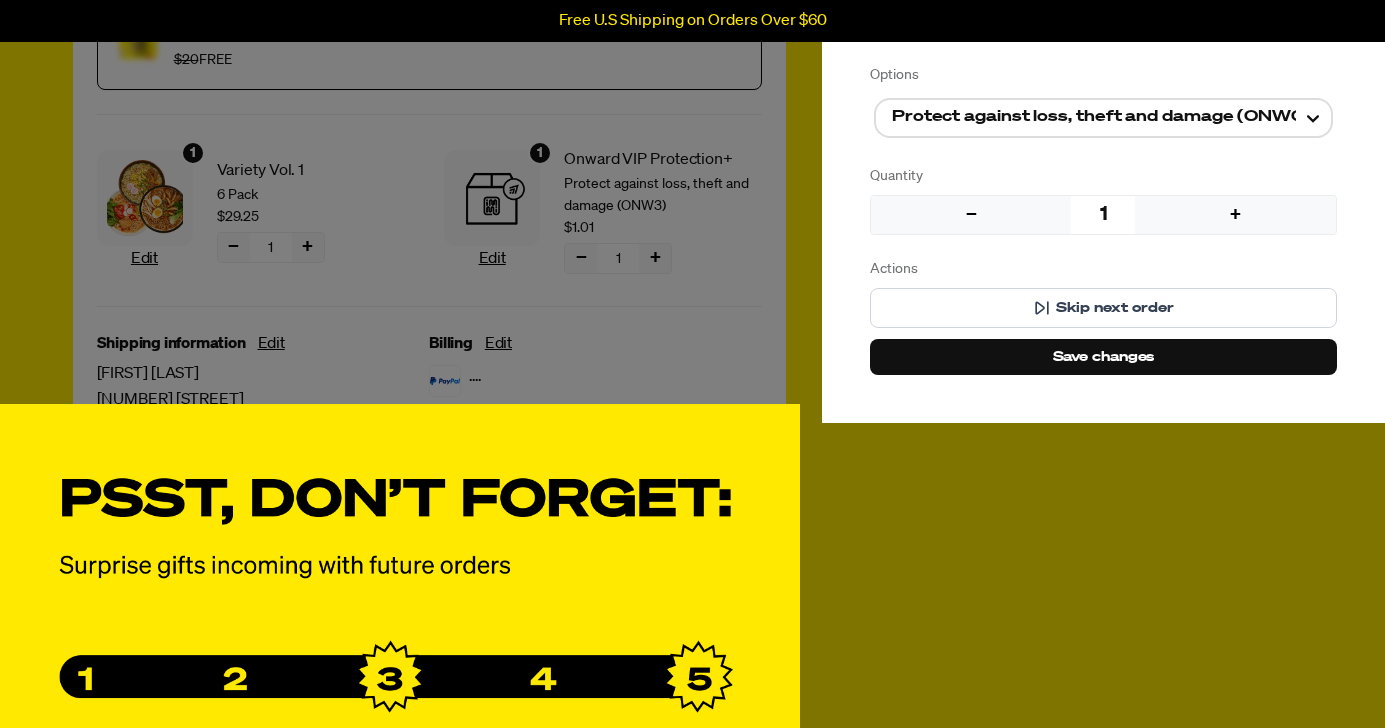 click on "Manage product(s) Onward VIP Protection+ $1.01 Options Protect against loss, theft and damage (ONW084d) Protect against loss, theft and damage (ONW1) Protect against loss, theft and damage (ONW10) Protect against loss, theft and damage (ONW11) Protect against loss, theft and damage (ONW12) Protect against loss, theft and damage (ONW13) Protect against loss, theft and damage (ONW14) Protect against loss, theft and damage (ONW15) Protect against loss, theft and damage (ONW16) Protect against loss, theft and damage (ONW17) Protect against loss, theft and damage (ONW18) Protect against loss, theft and damage (ONW19) Protect against loss, theft and damage (ONW2) Protect against loss, theft and damage (ONW20) Protect against loss, theft and damage (ONW21) Protect against loss, theft and damage (ONW22) Protect against loss, theft and damage (ONW23) Protect against loss, theft and damage (ONW24) Protect against loss, theft and damage (ONW25) Protect against loss, theft and damage (ONW26) Quantity − 1 + Actions" at bounding box center (692, 364) 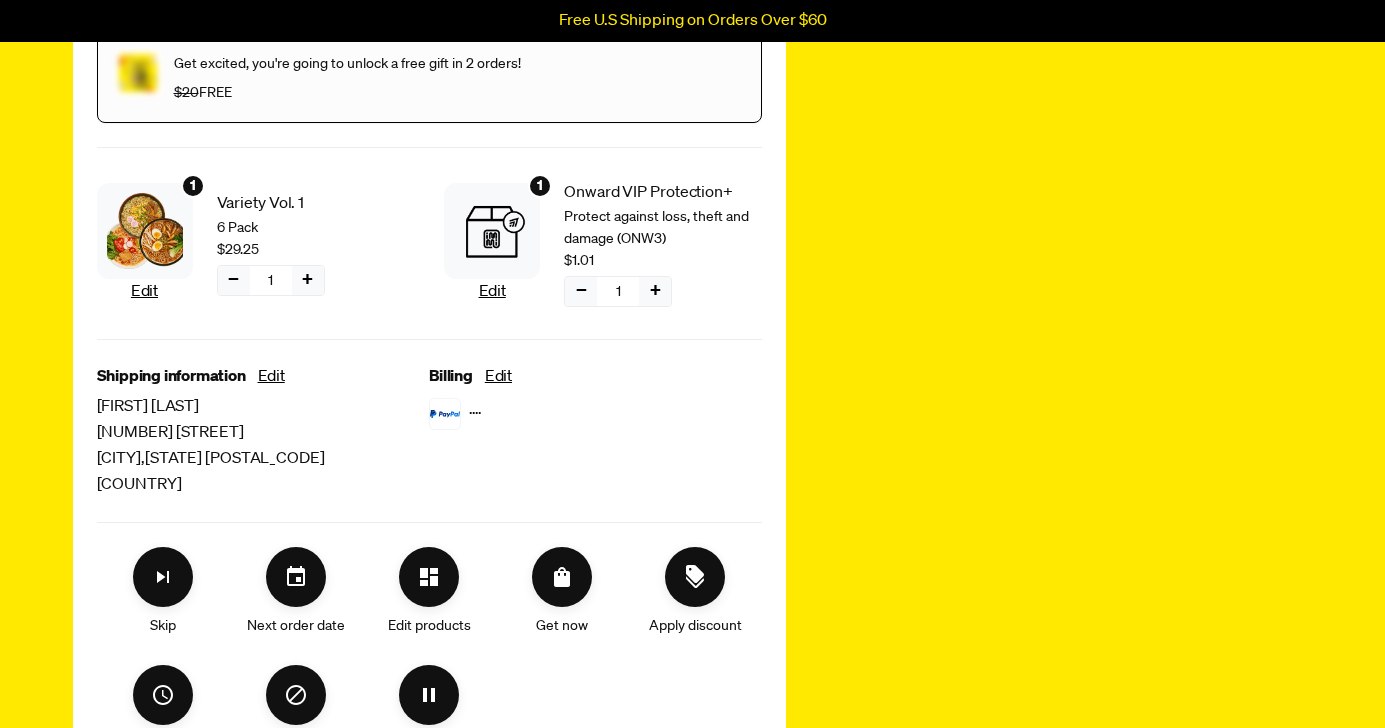 scroll, scrollTop: 448, scrollLeft: 0, axis: vertical 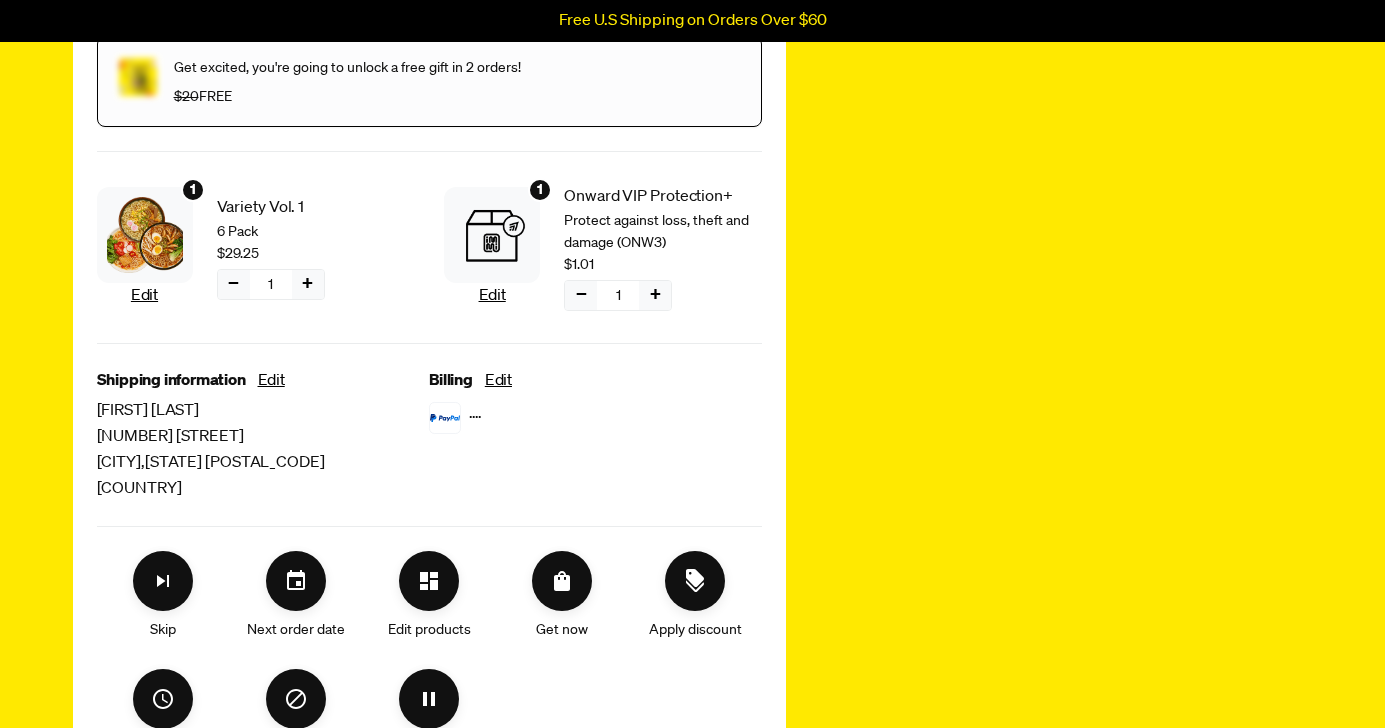 click on "+" at bounding box center (655, 295) 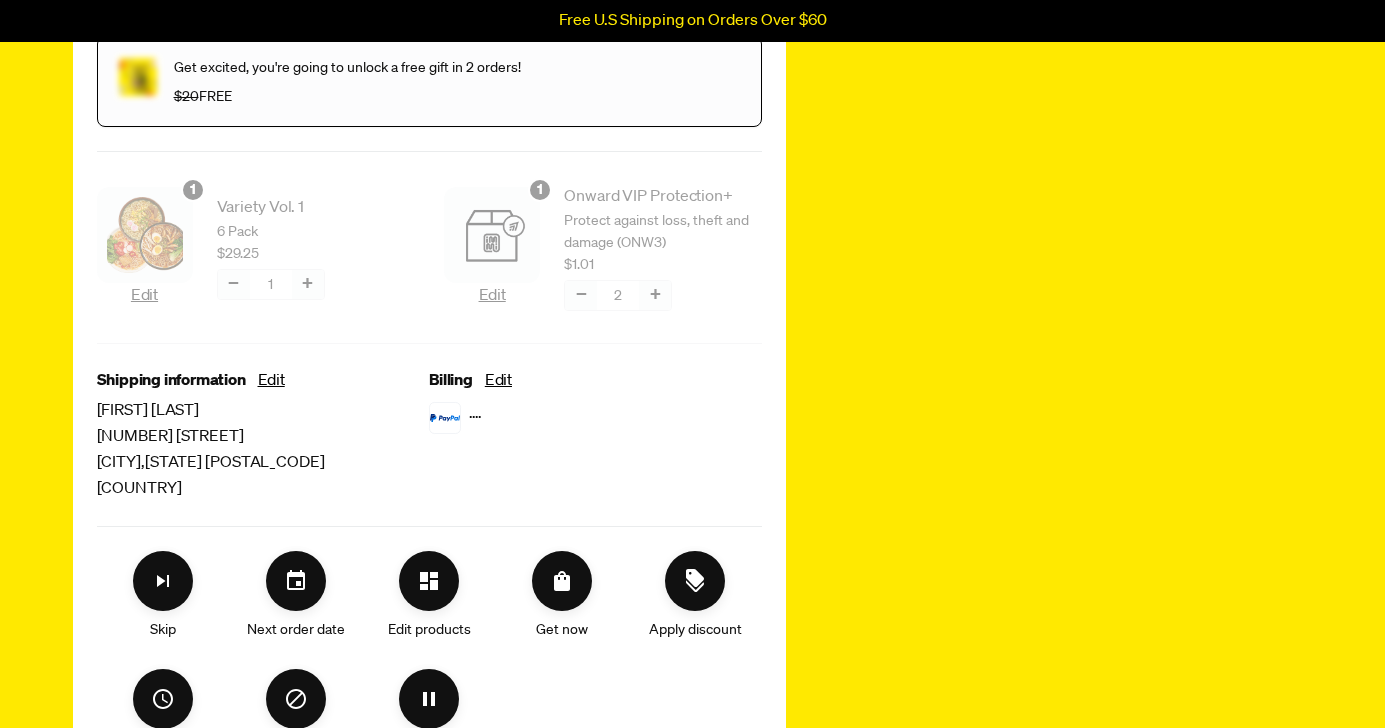 click at bounding box center [429, 260] 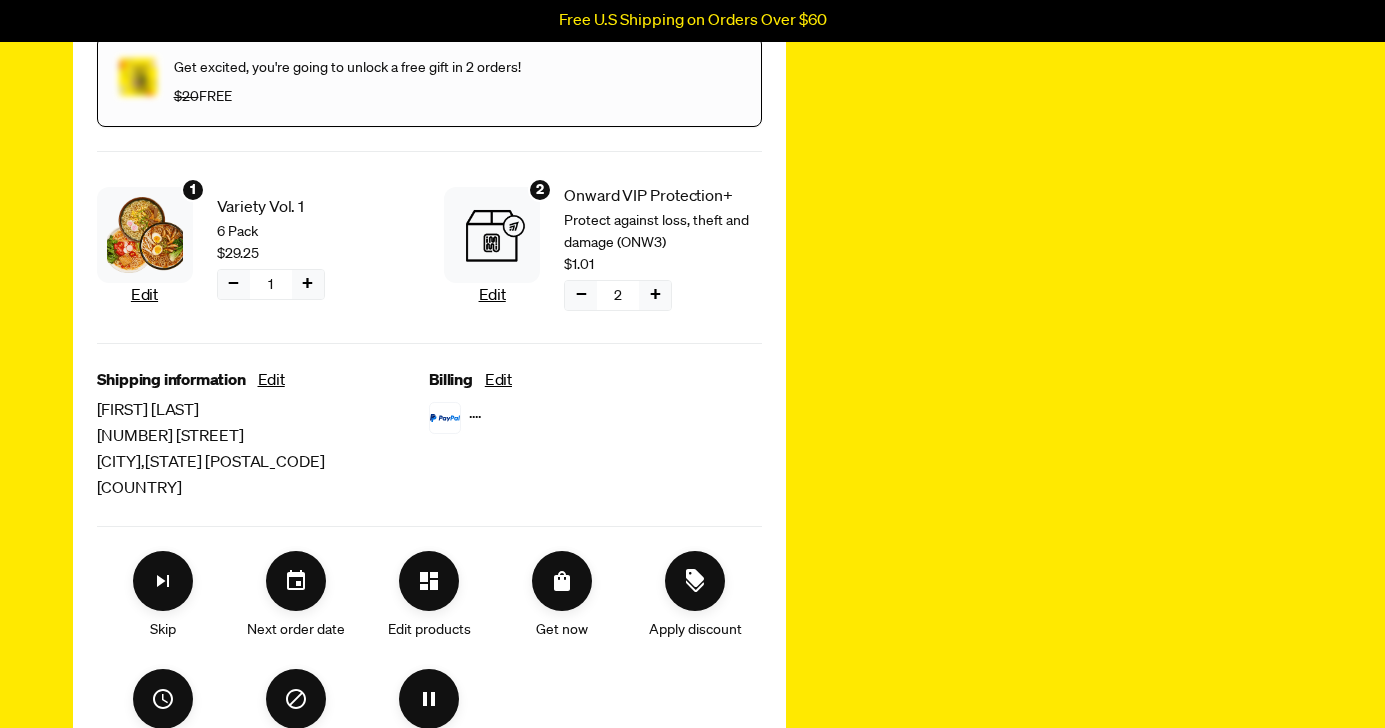 click on "−" at bounding box center [581, 295] 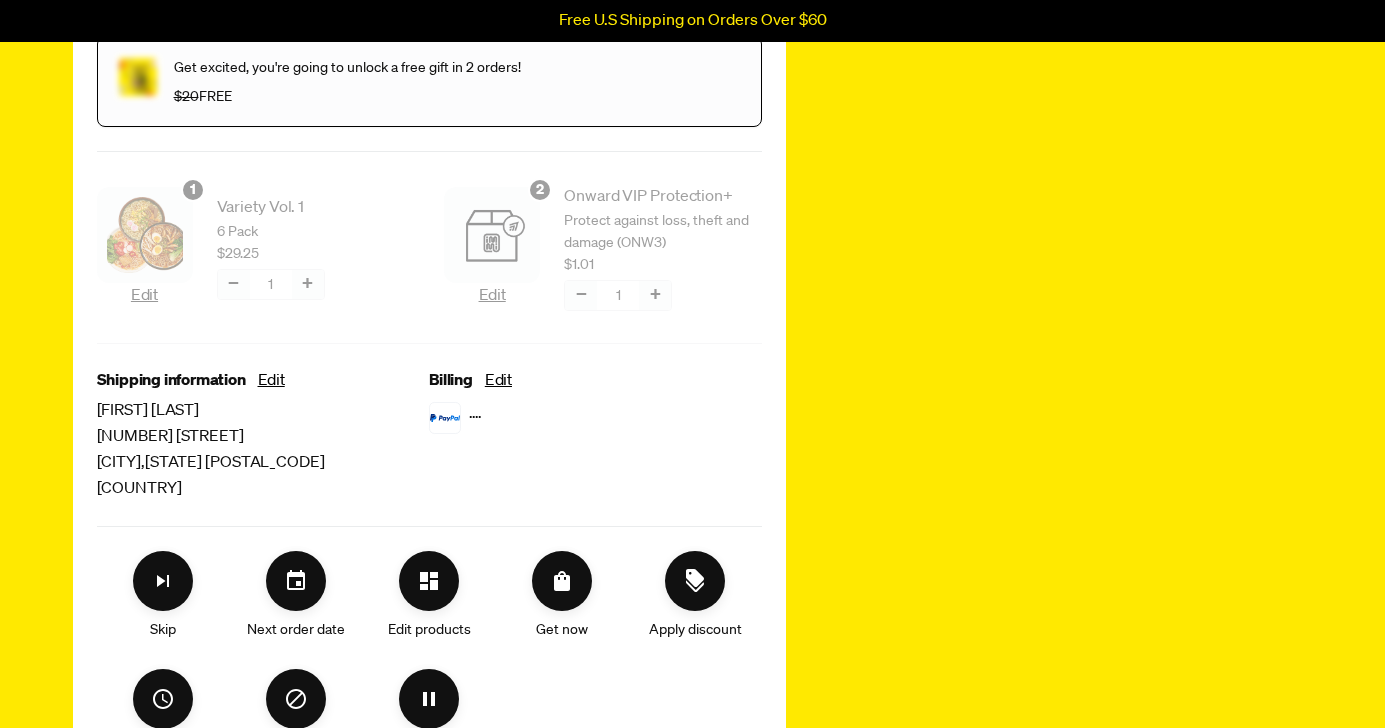 click at bounding box center [429, 260] 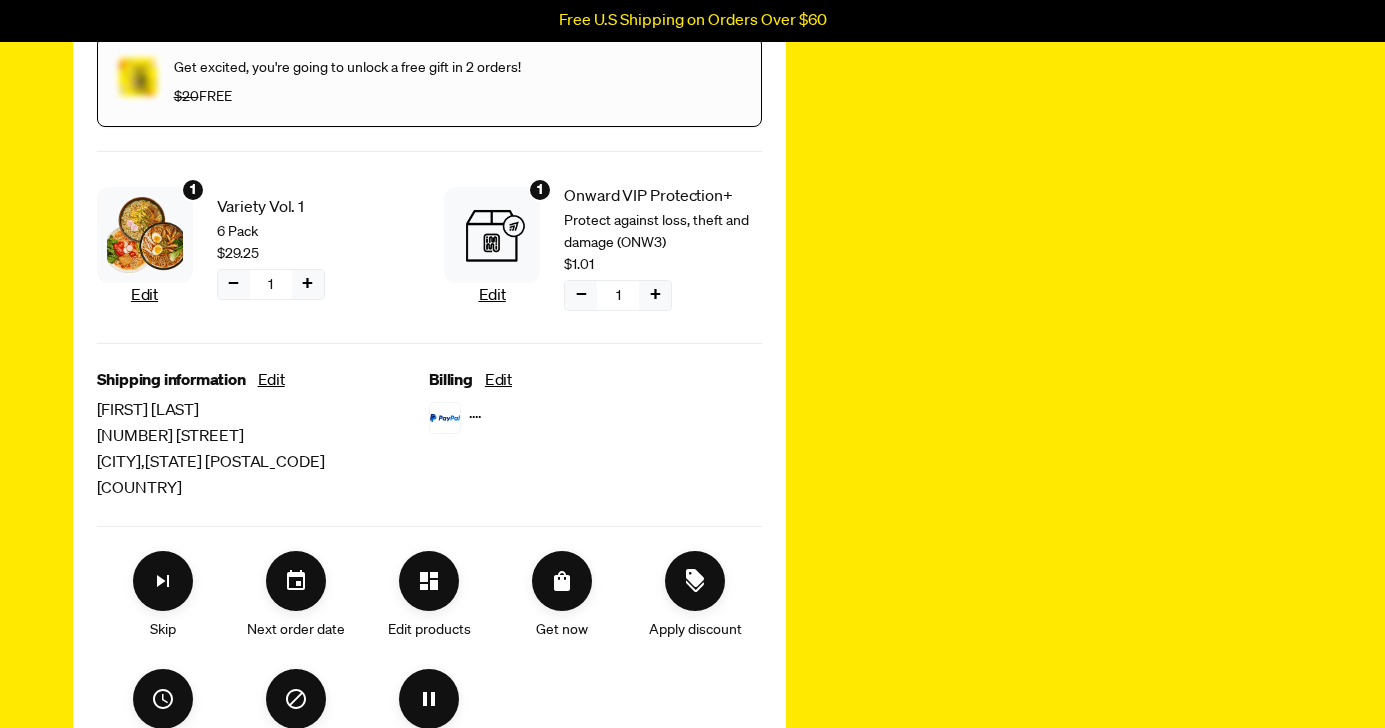 click on "−" at bounding box center [581, 295] 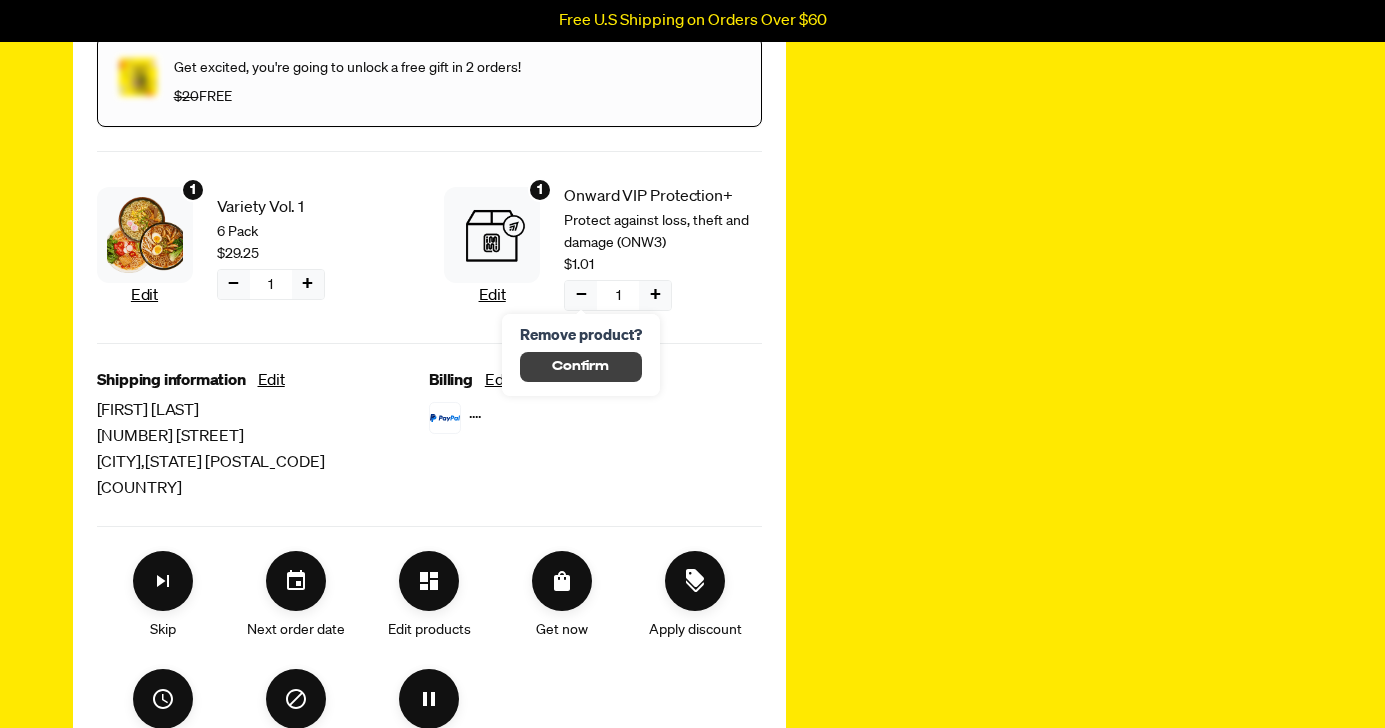 click on "Confirm" at bounding box center [580, 367] 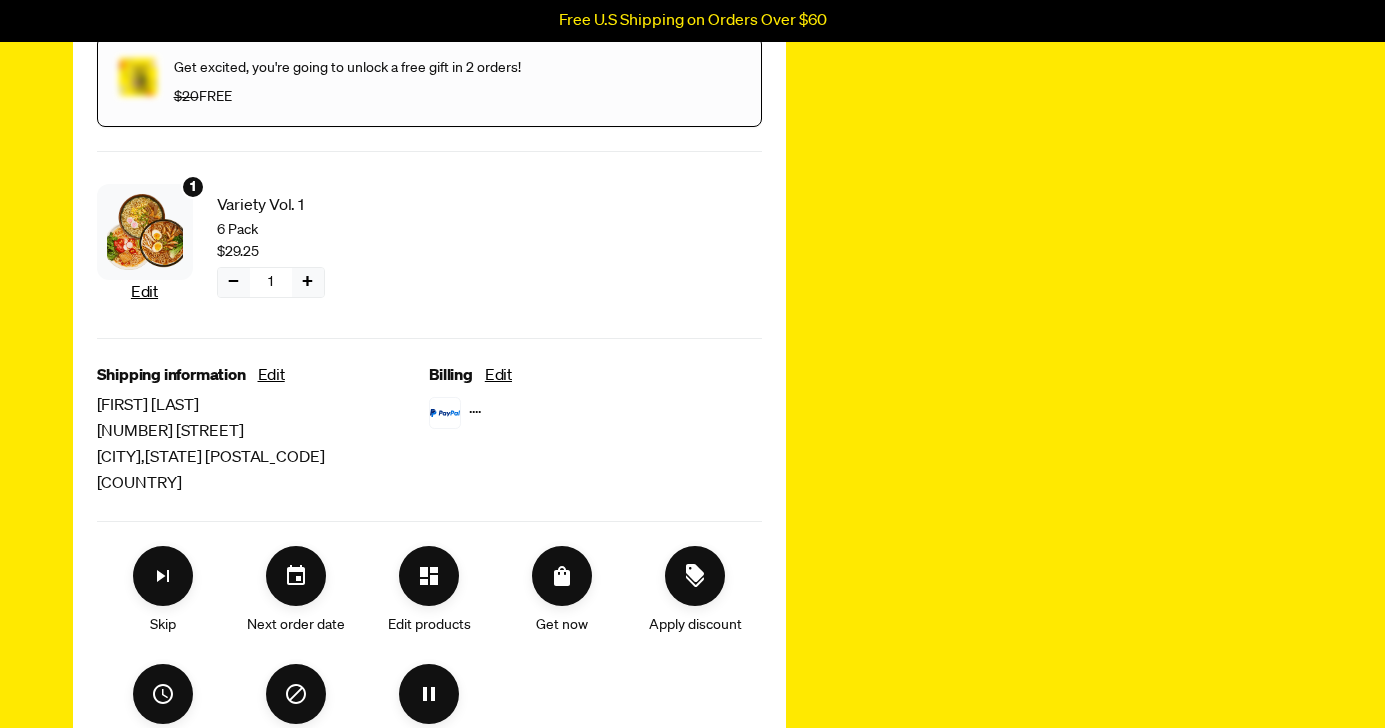 click on "−" at bounding box center [234, 282] 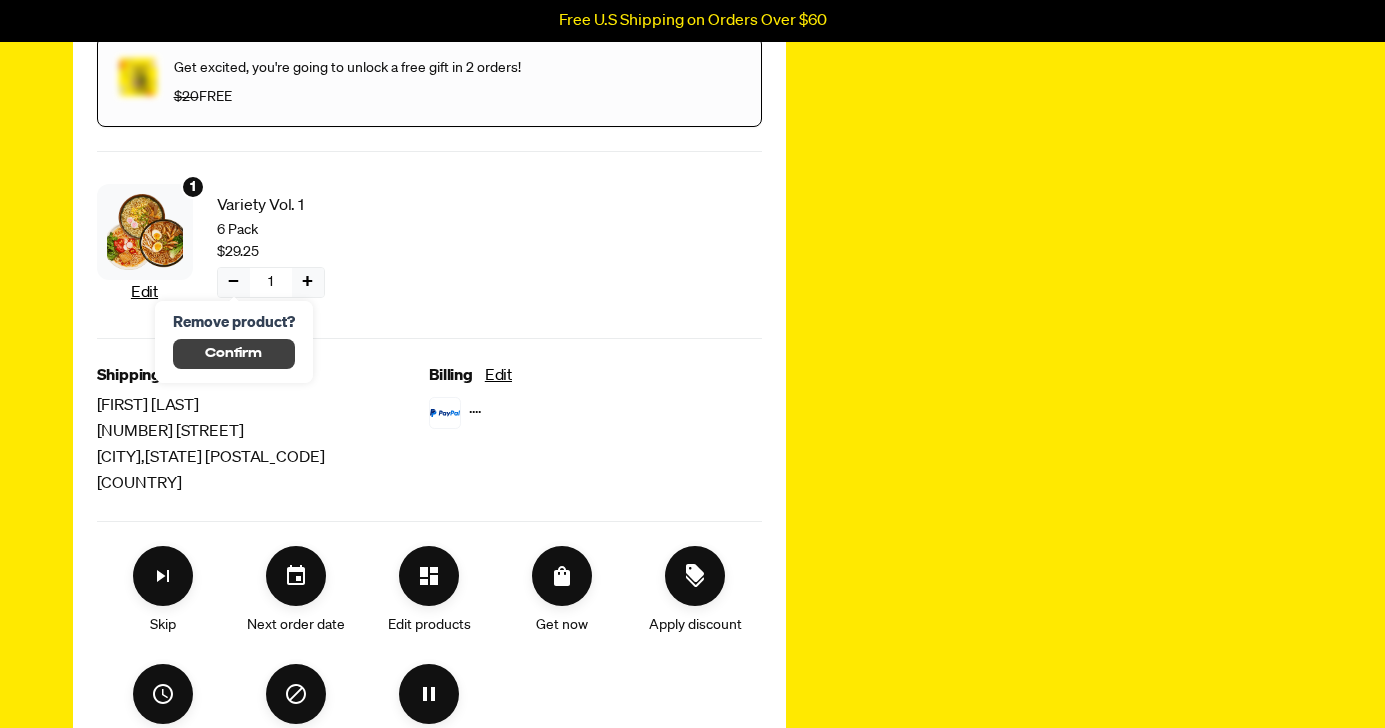 click on "Confirm" at bounding box center (233, 354) 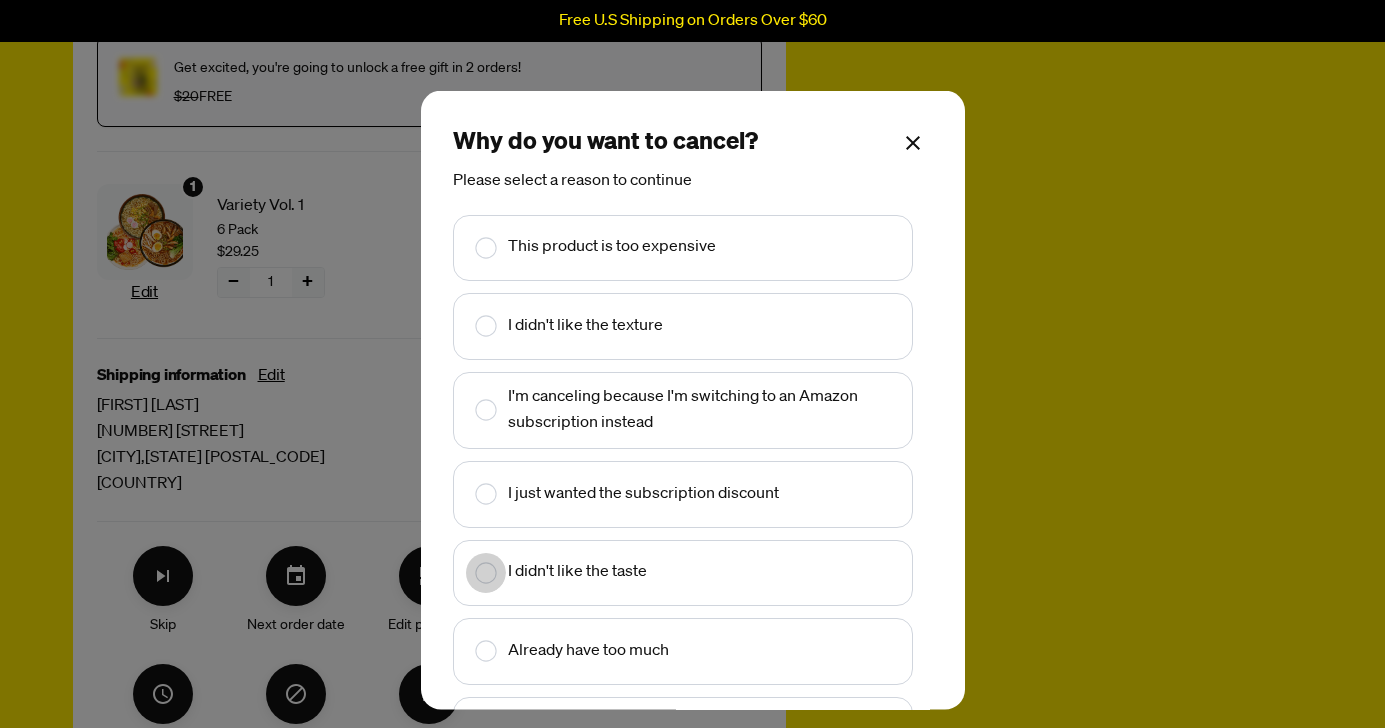 click 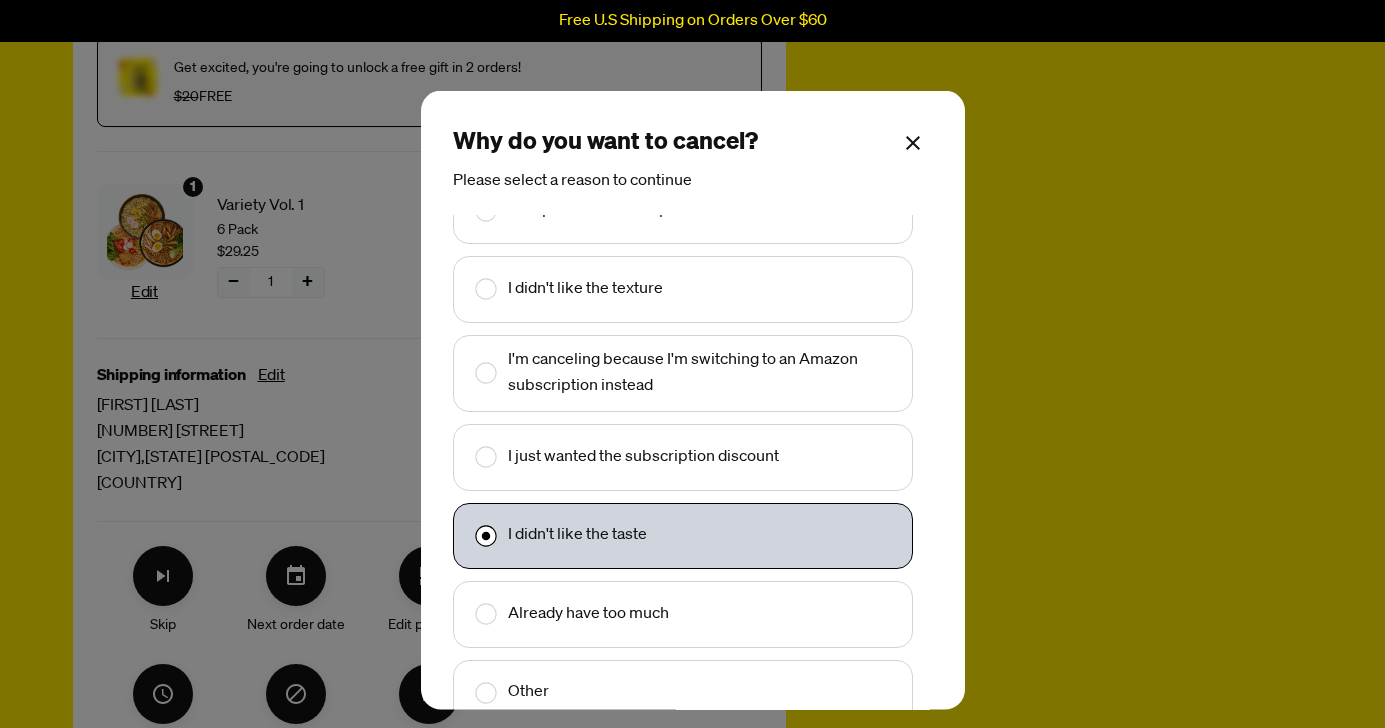 scroll, scrollTop: 48, scrollLeft: 0, axis: vertical 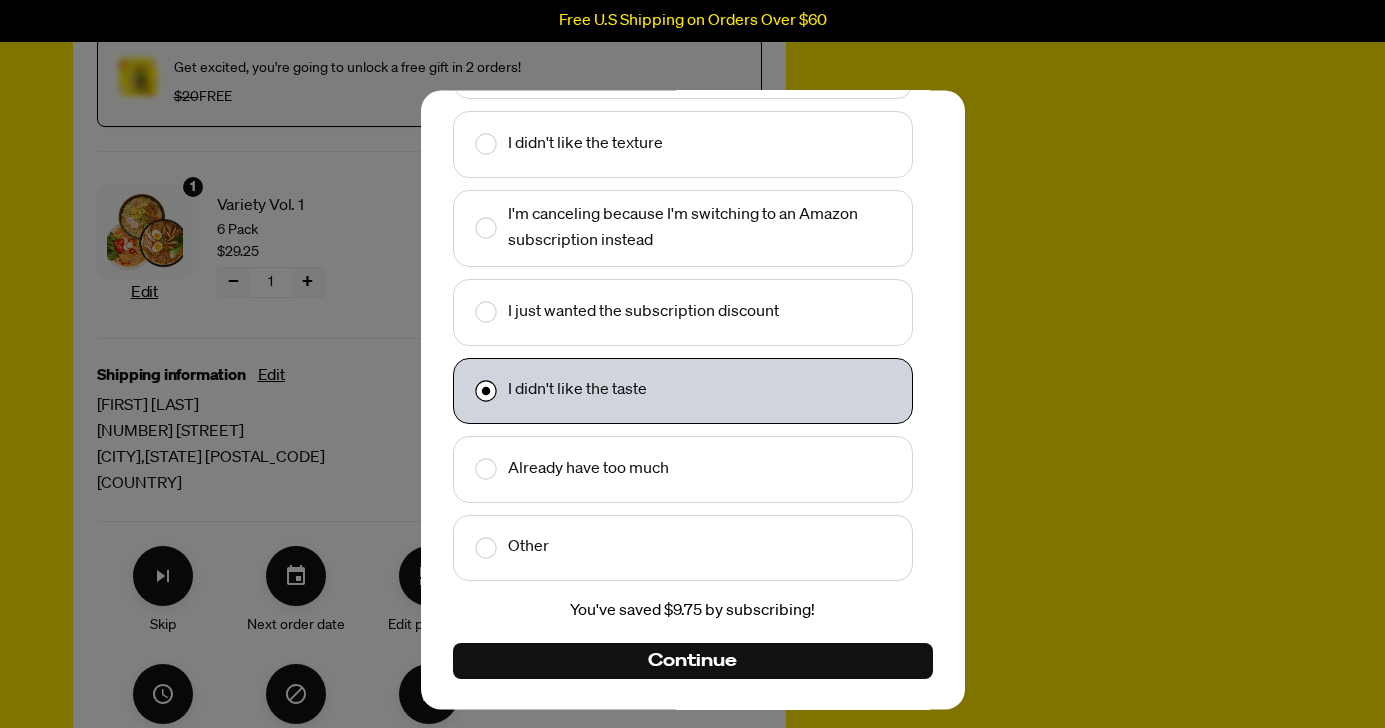 click on "Continue" at bounding box center (692, 660) 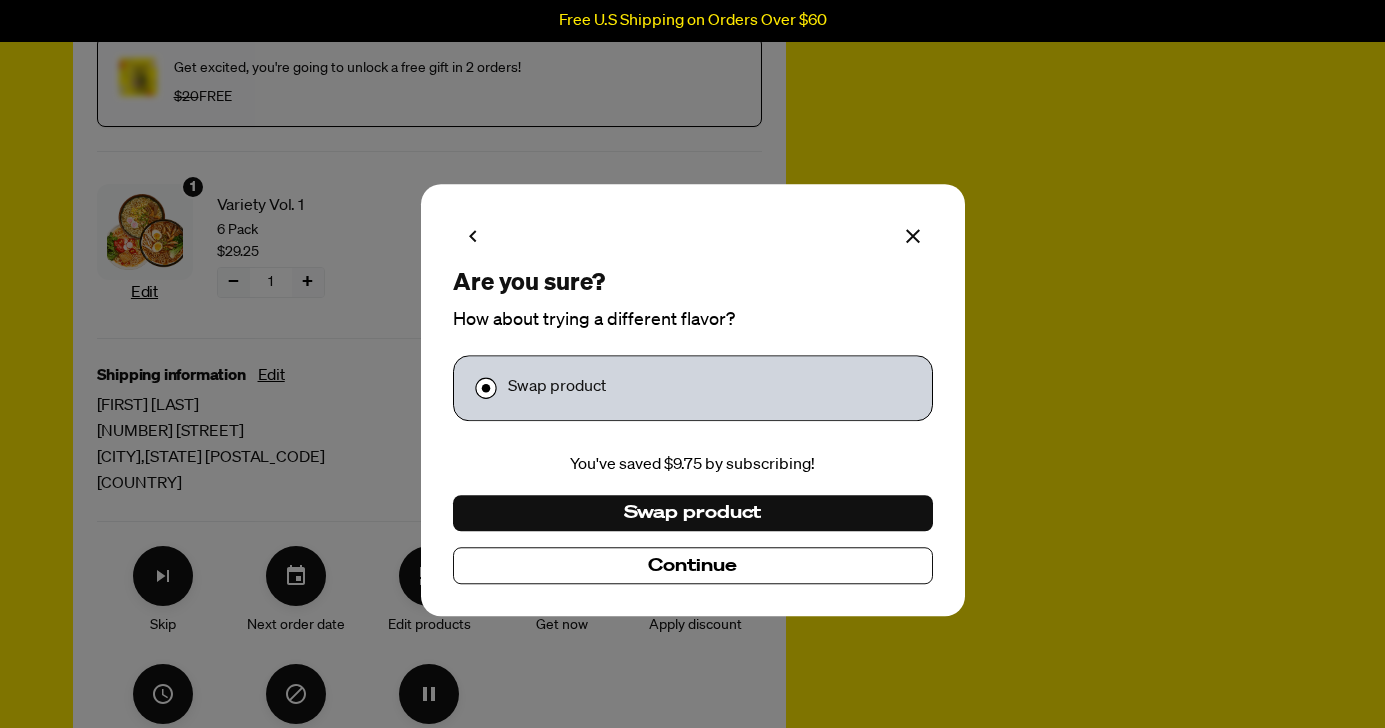 scroll, scrollTop: 0, scrollLeft: 0, axis: both 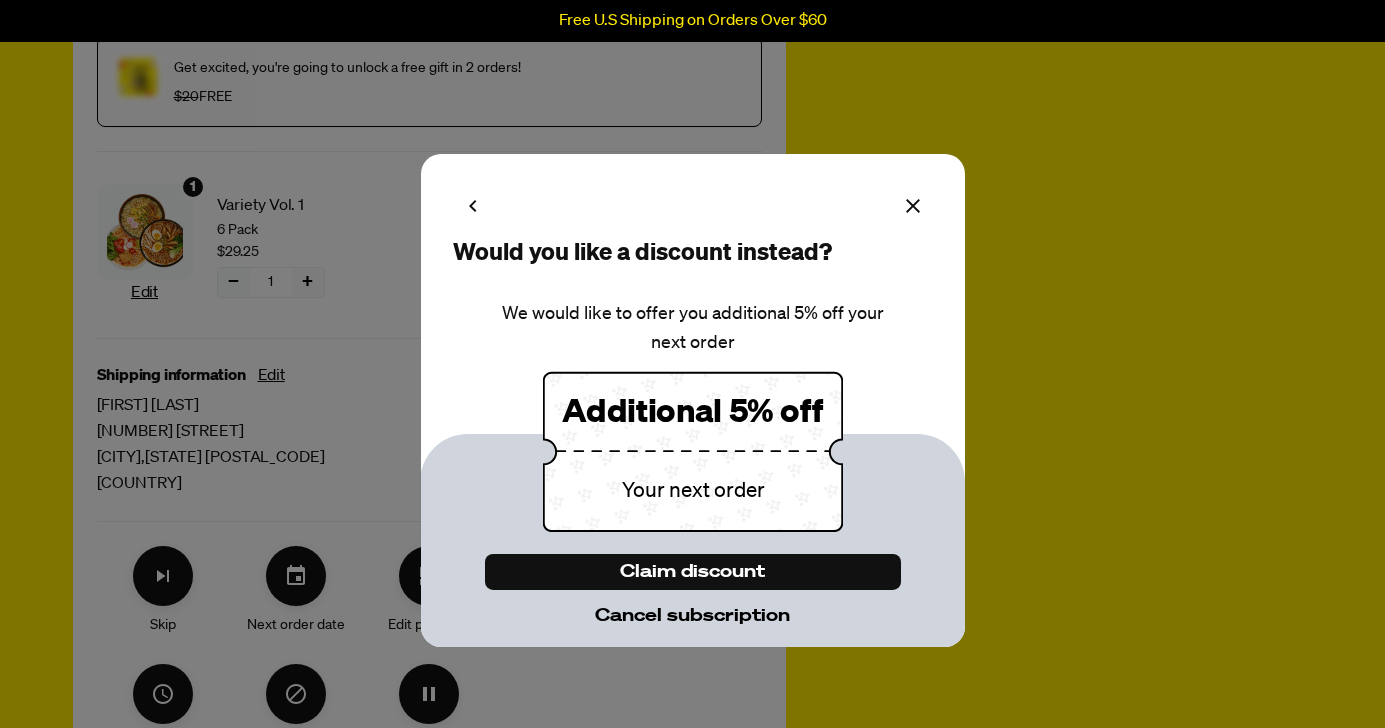 click on "Cancel subscription" at bounding box center [692, 616] 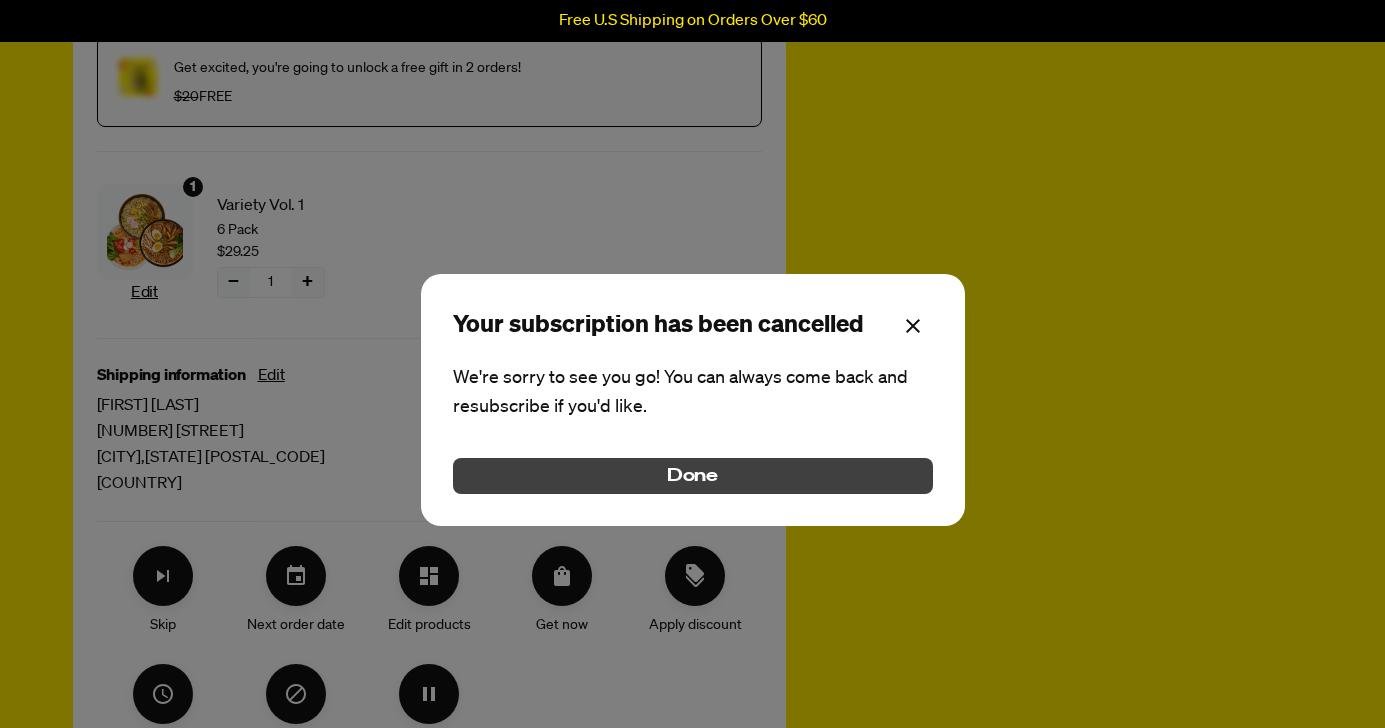 click on "Done" at bounding box center [693, 476] 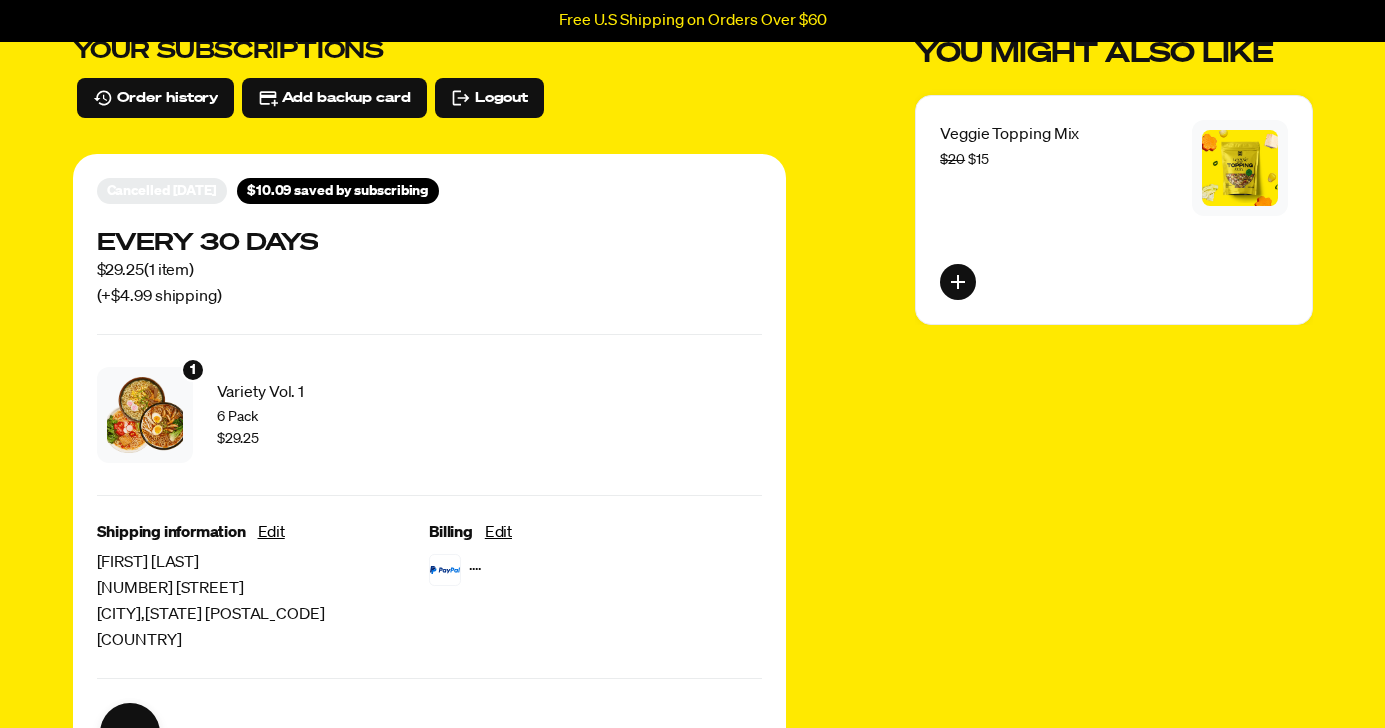 scroll, scrollTop: 153, scrollLeft: 0, axis: vertical 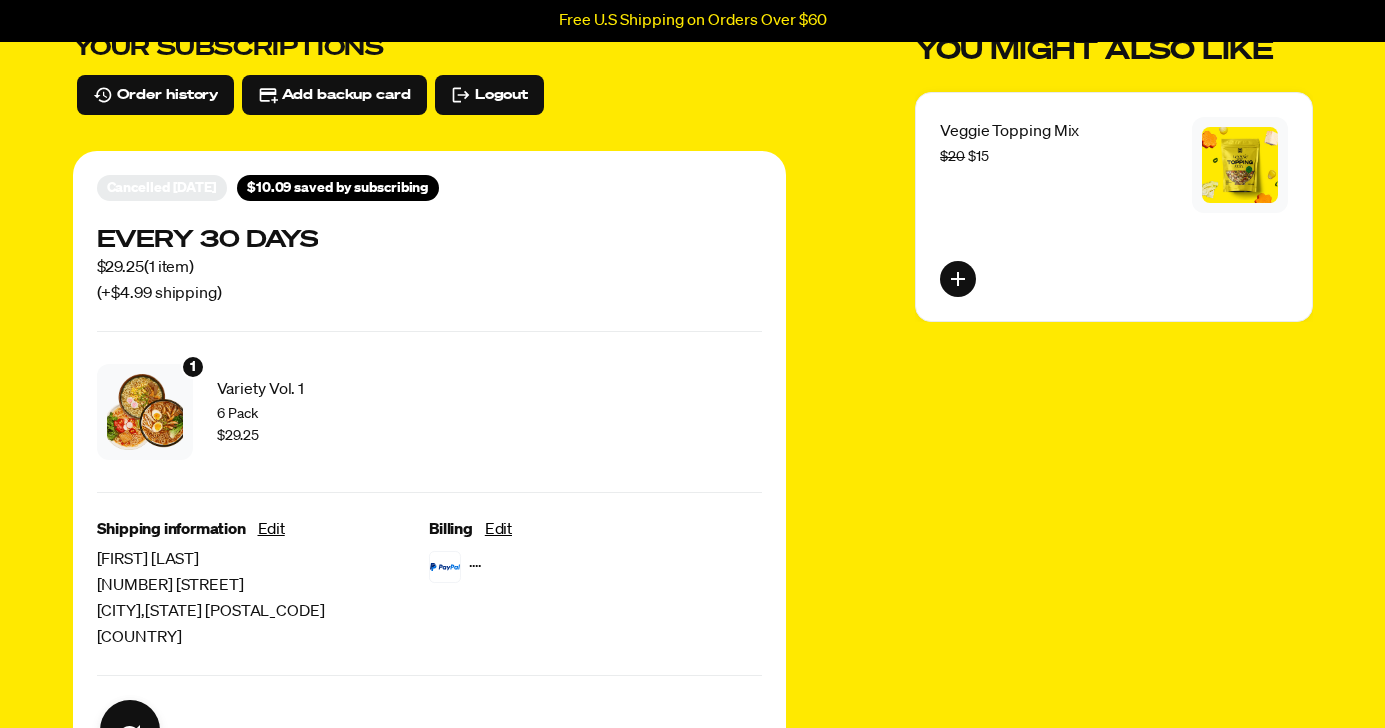 click on "6 Pack" at bounding box center (316, 414) 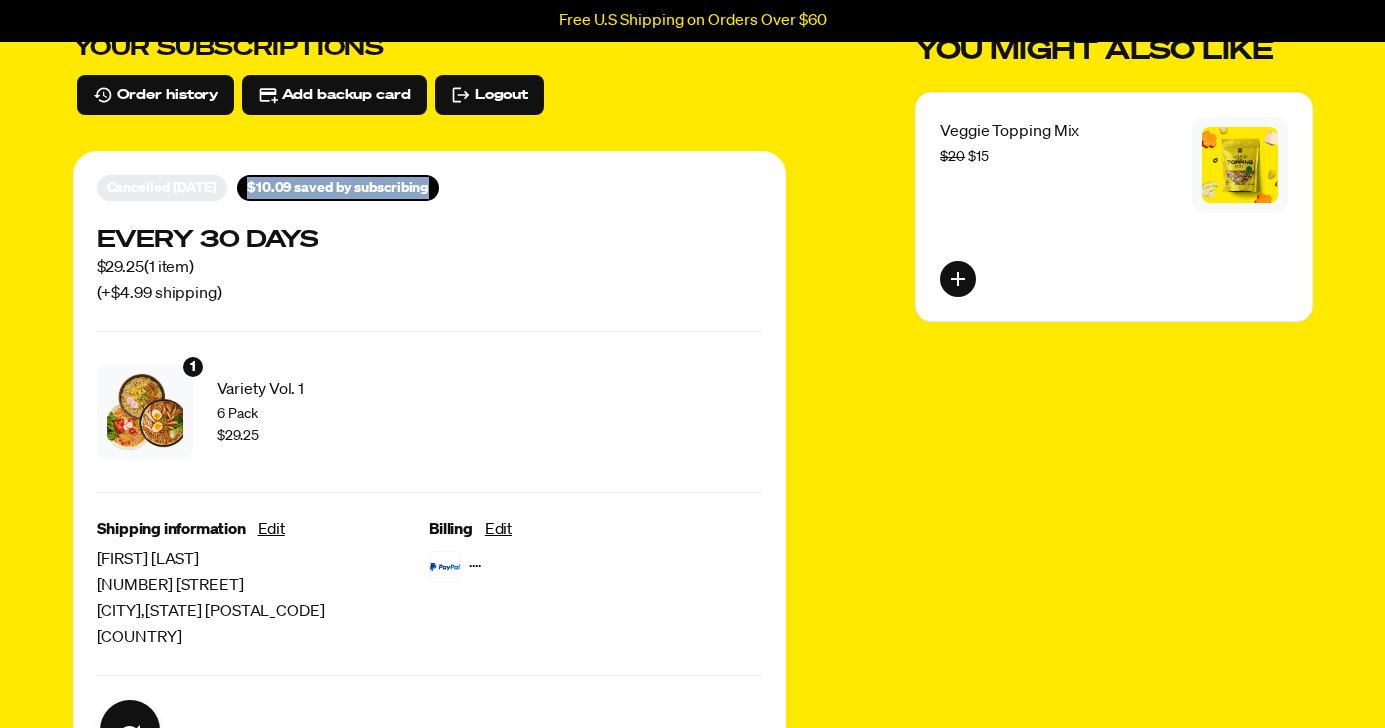 drag, startPoint x: 468, startPoint y: 153, endPoint x: 422, endPoint y: 214, distance: 76.40026 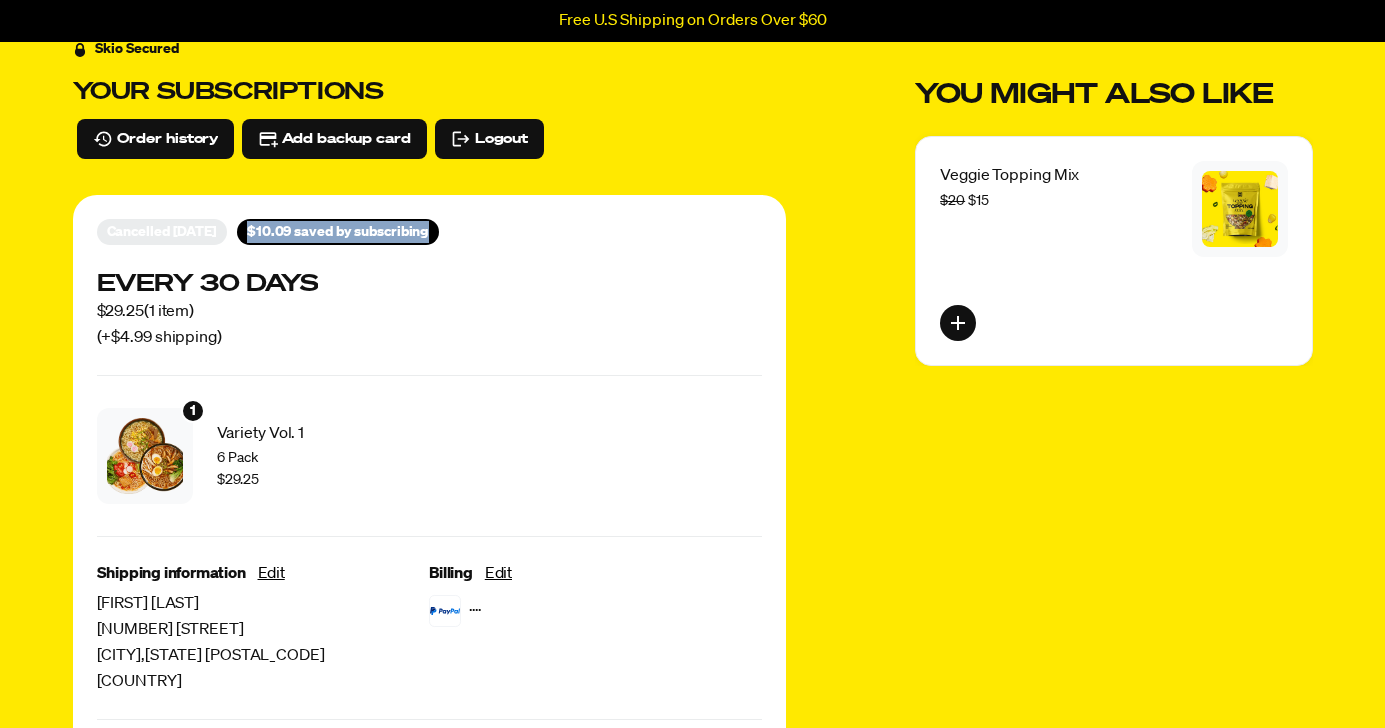 scroll, scrollTop: 99, scrollLeft: 0, axis: vertical 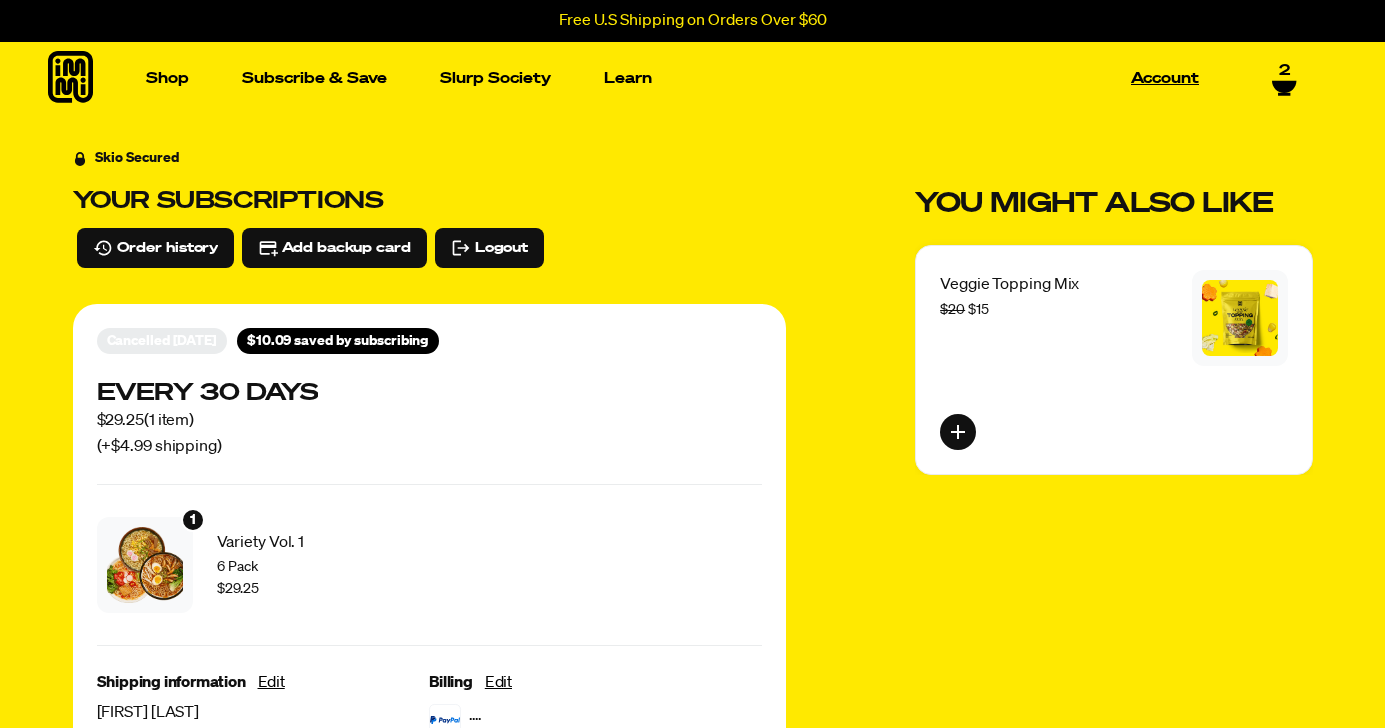 click on "Account" at bounding box center [1165, 78] 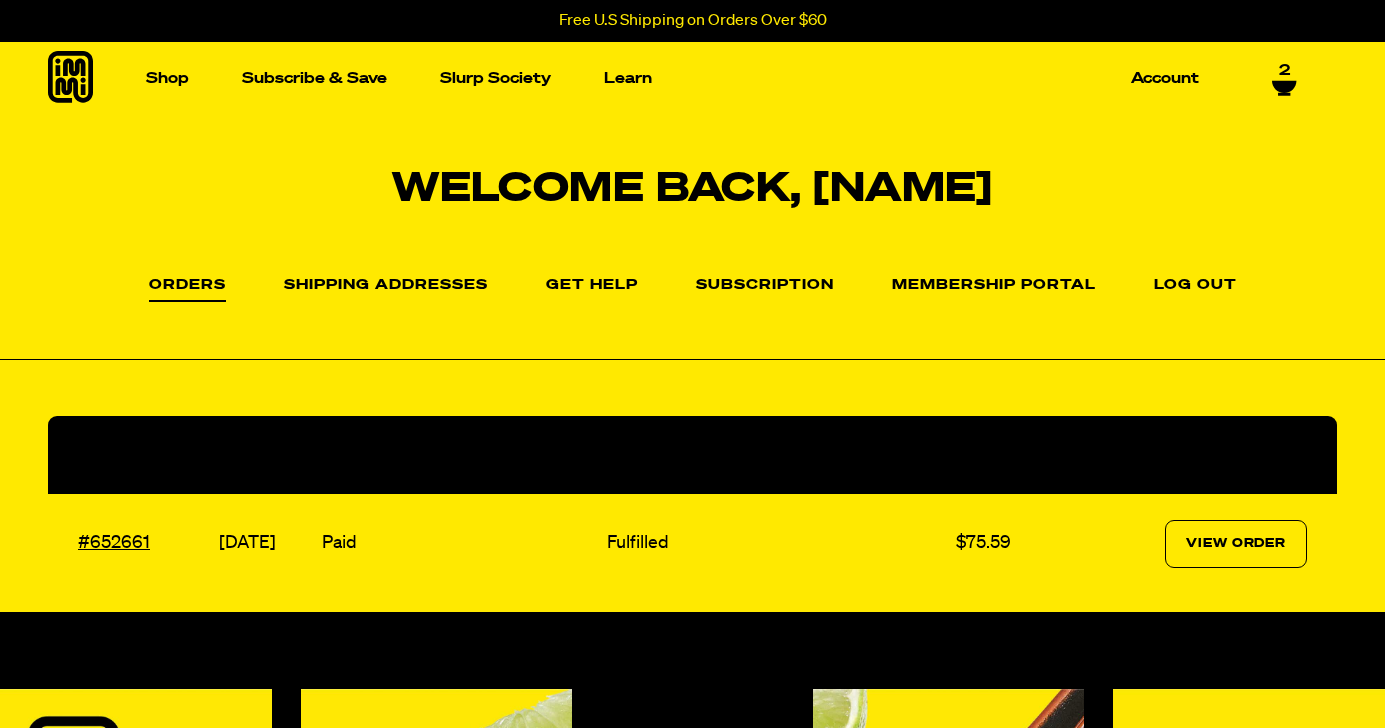 scroll, scrollTop: 0, scrollLeft: 0, axis: both 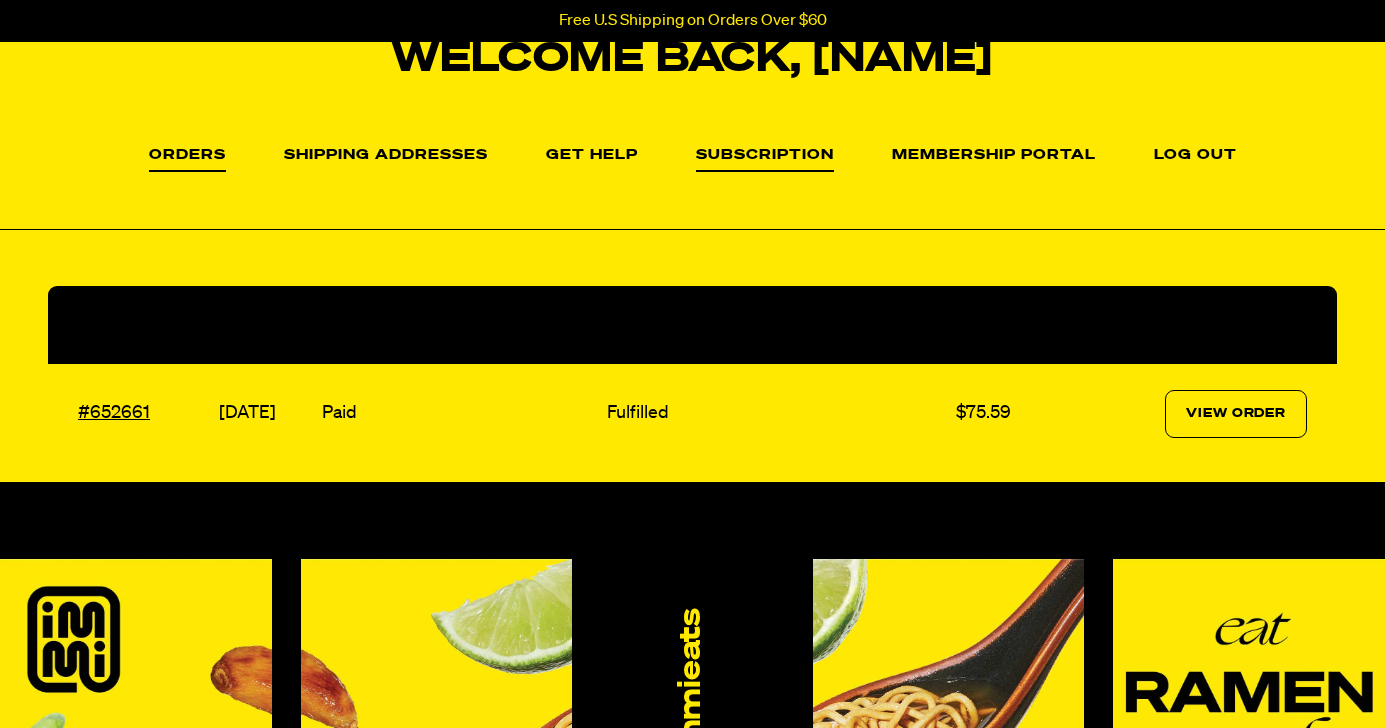 click on "Subscription" at bounding box center (765, 160) 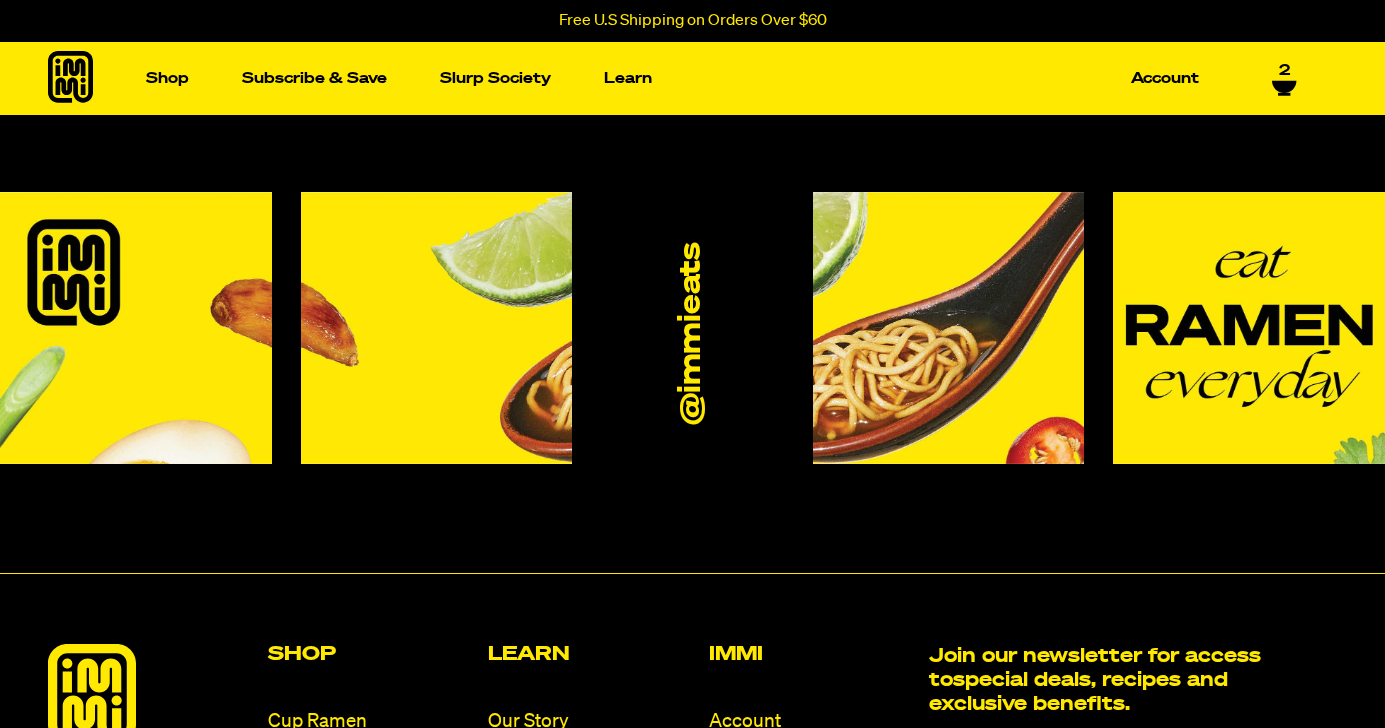 scroll, scrollTop: 0, scrollLeft: 0, axis: both 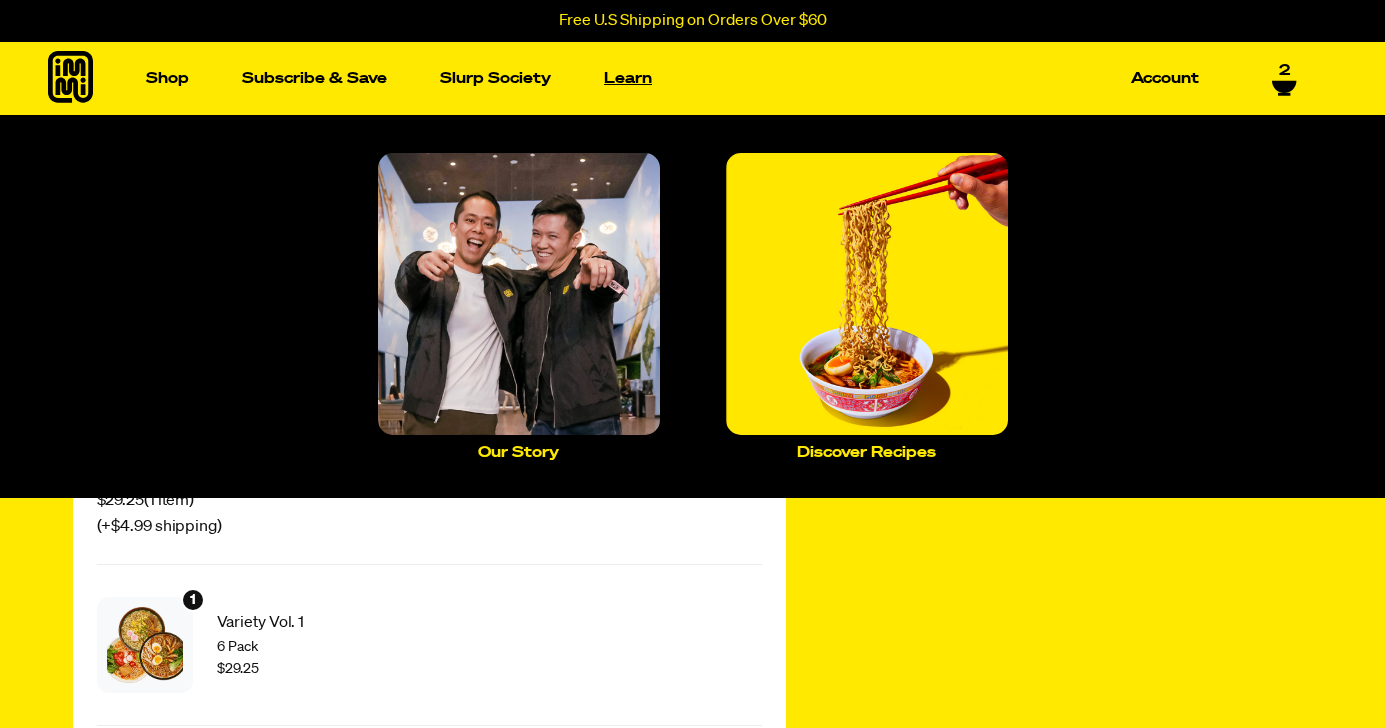 click on "Learn" at bounding box center (628, 78) 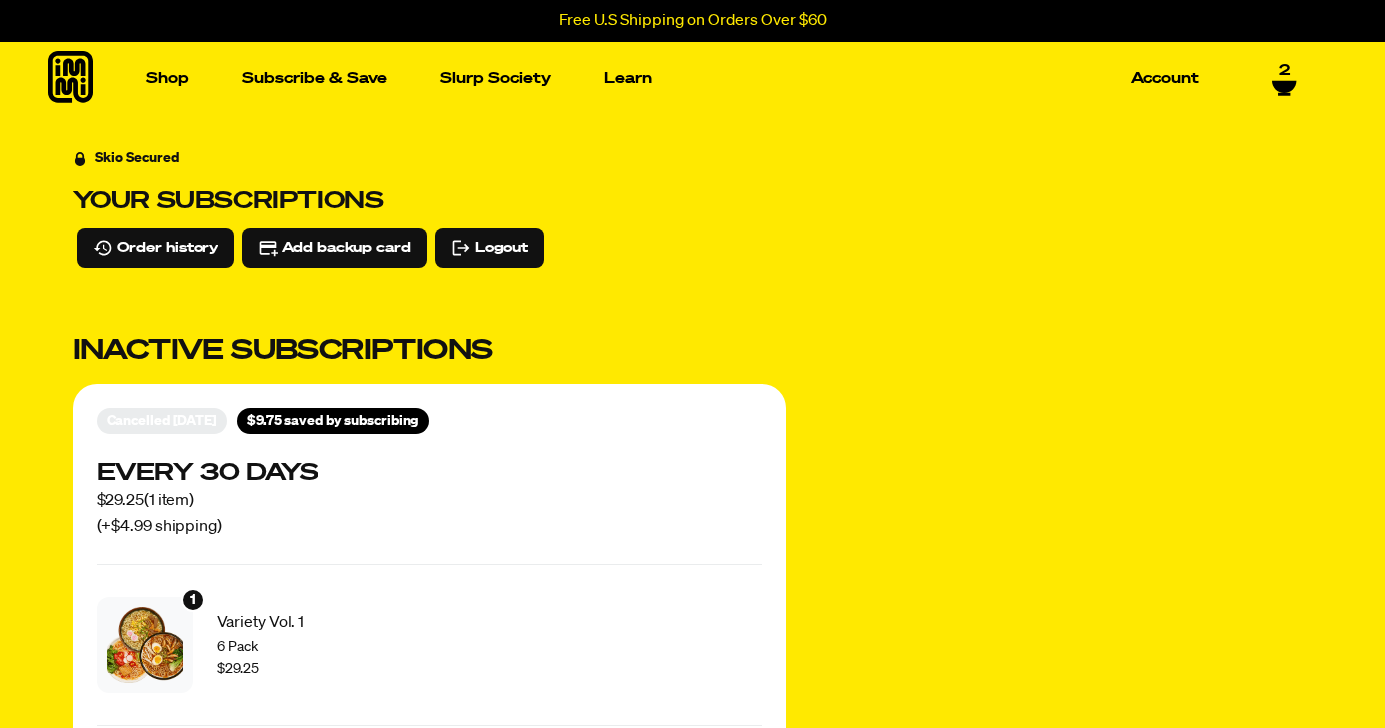 click 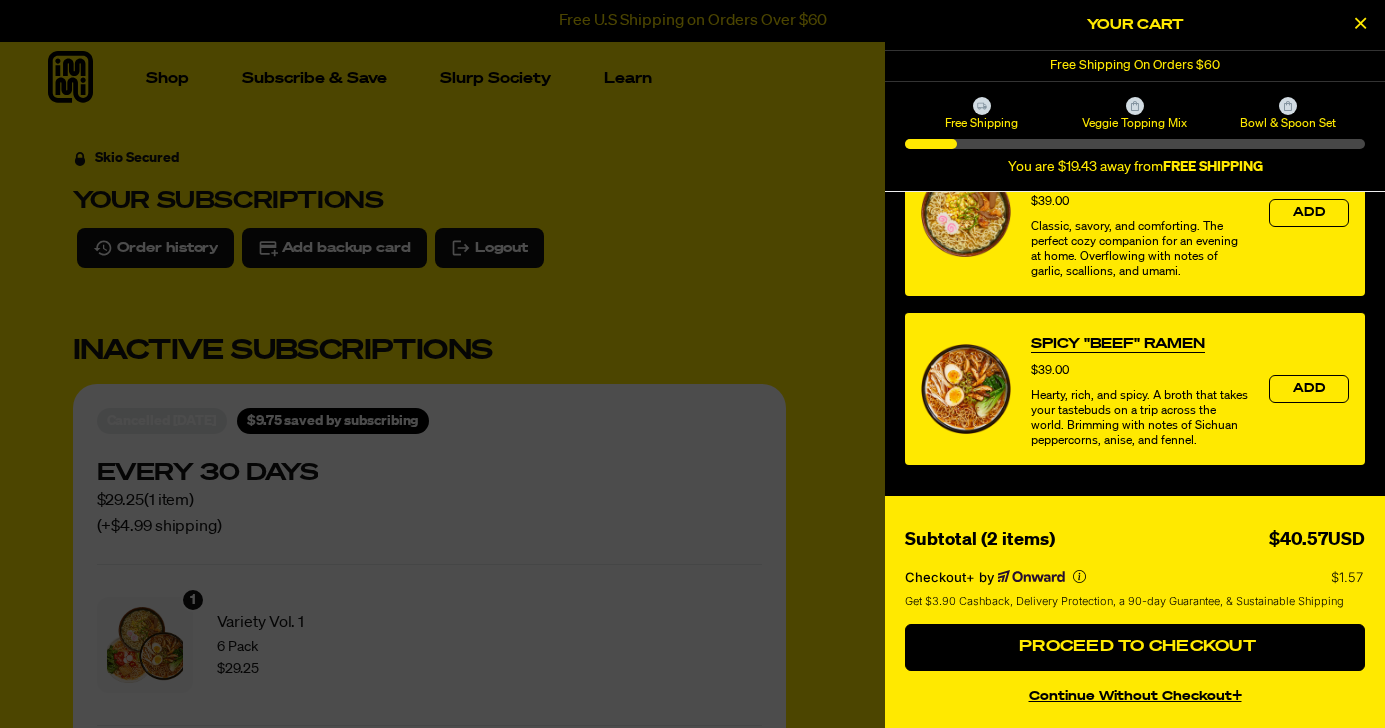 scroll, scrollTop: 931, scrollLeft: 0, axis: vertical 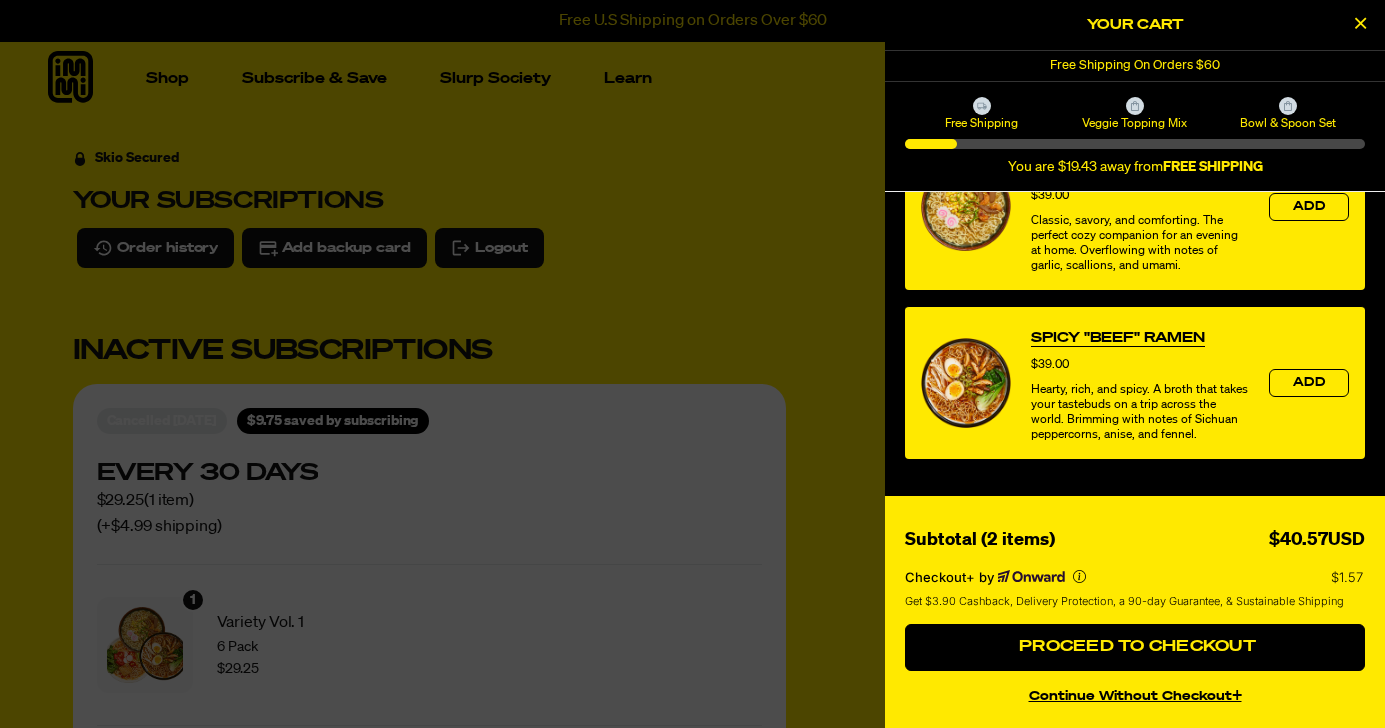 click at bounding box center [692, 364] 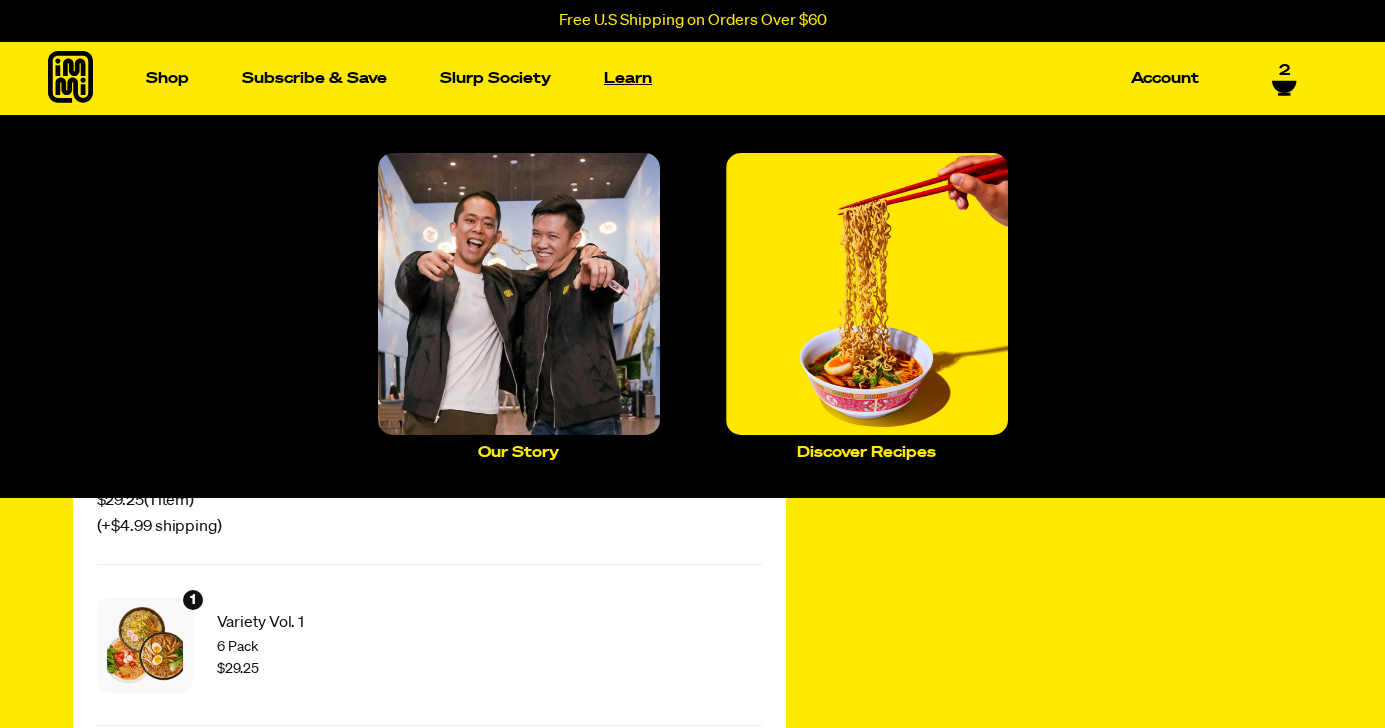 click on "Learn" at bounding box center (628, 78) 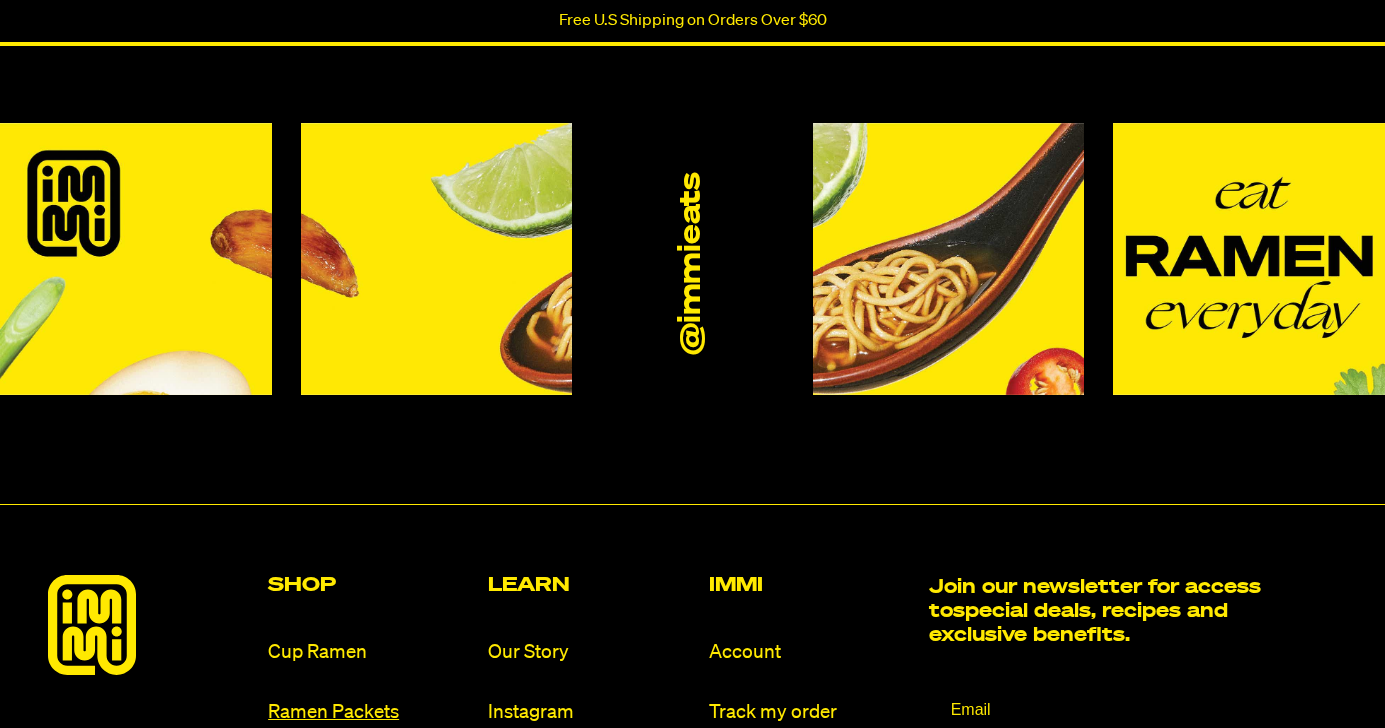 scroll, scrollTop: 1709, scrollLeft: 0, axis: vertical 